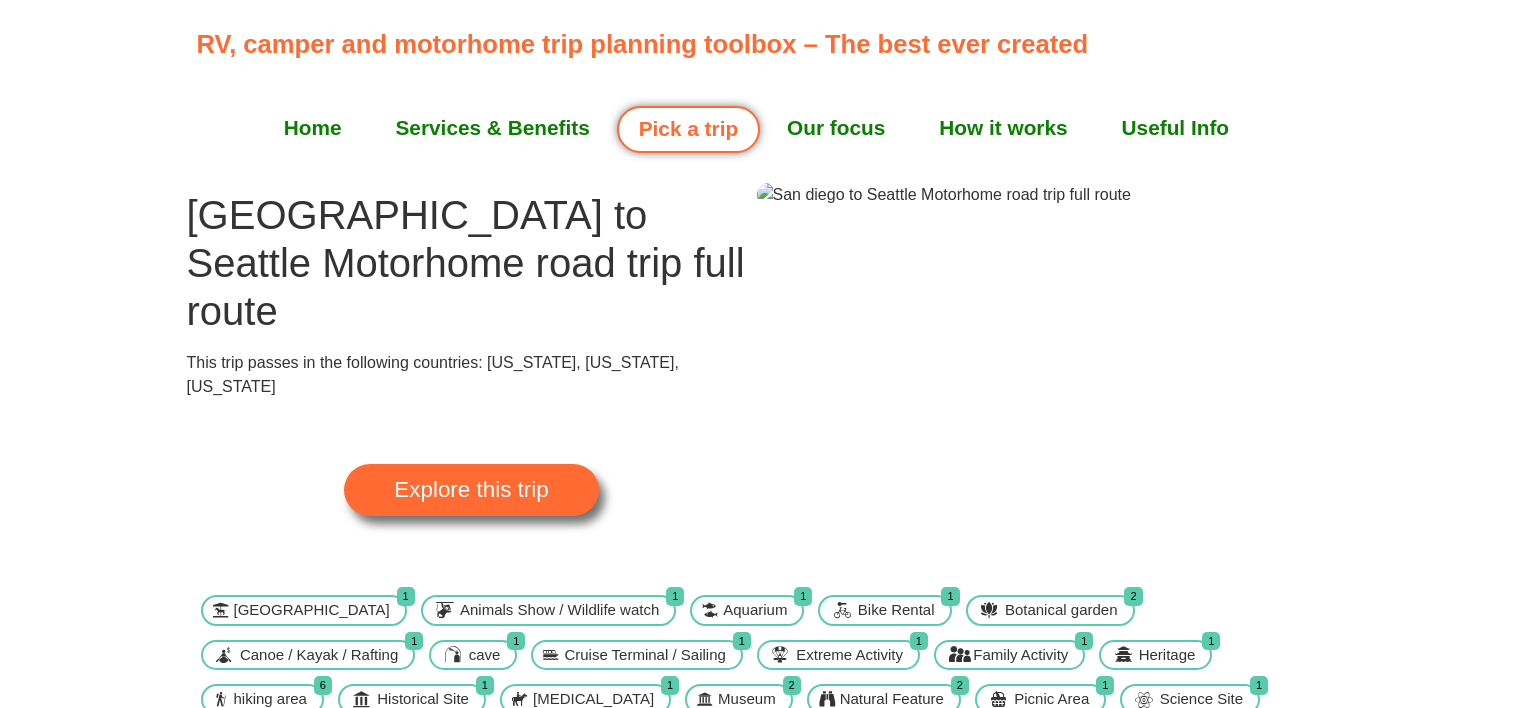 scroll, scrollTop: 0, scrollLeft: 0, axis: both 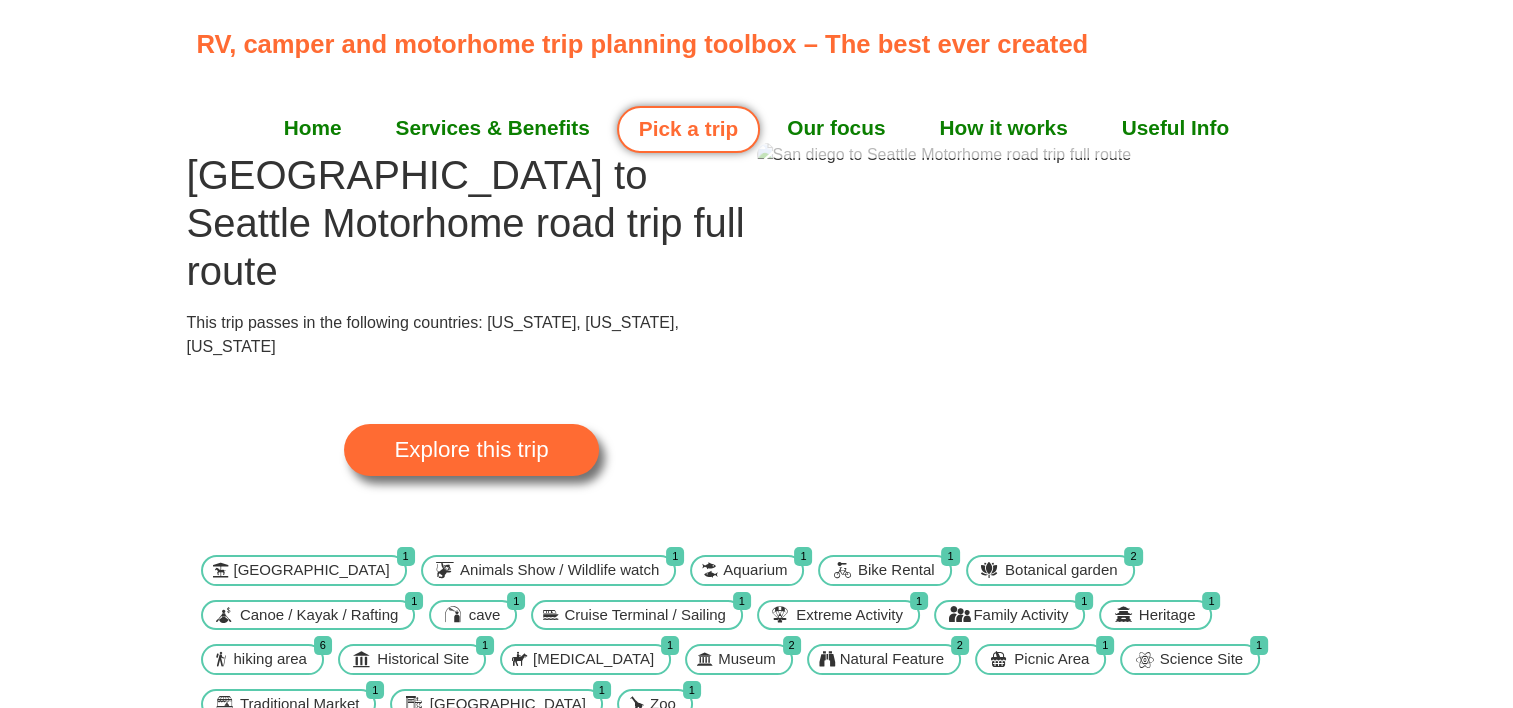 click at bounding box center (944, 155) 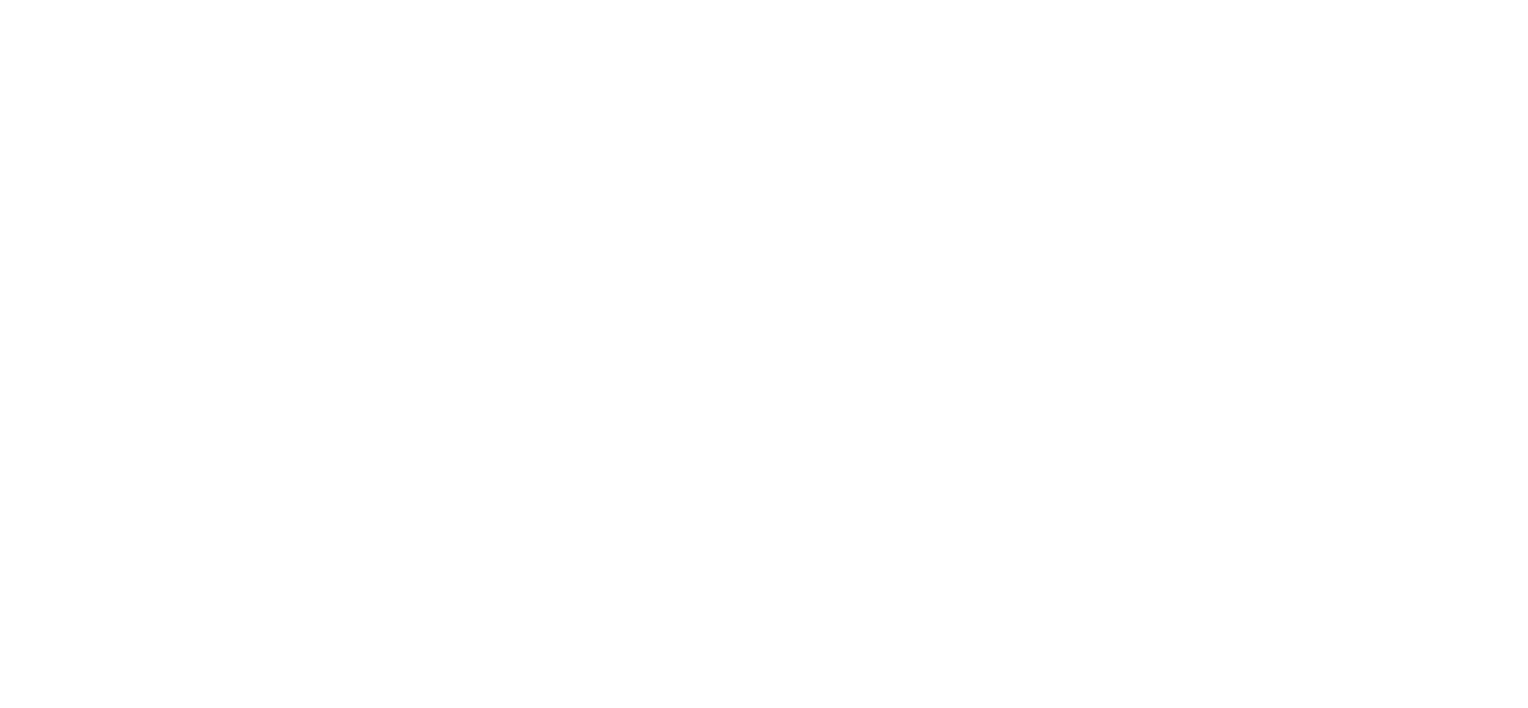 scroll, scrollTop: 0, scrollLeft: 0, axis: both 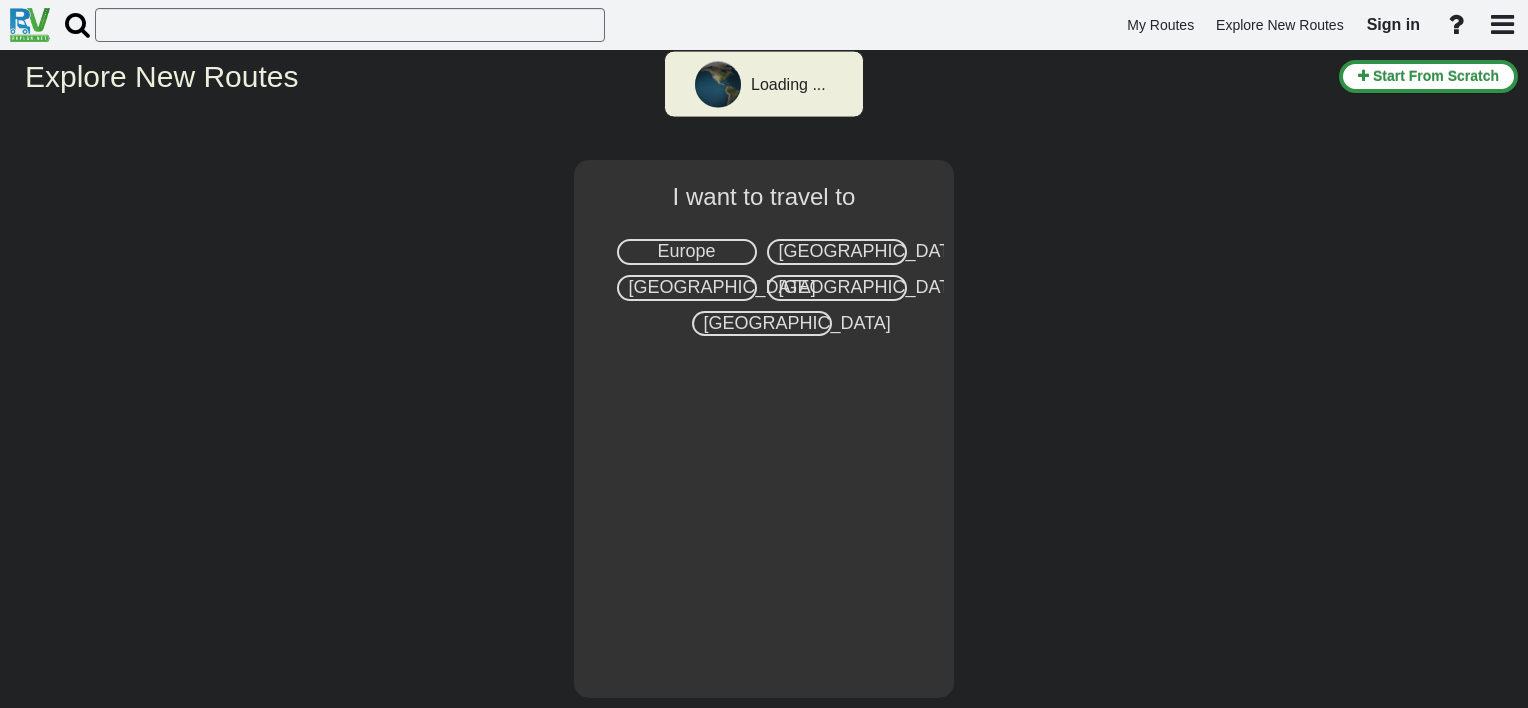 select on "number:2" 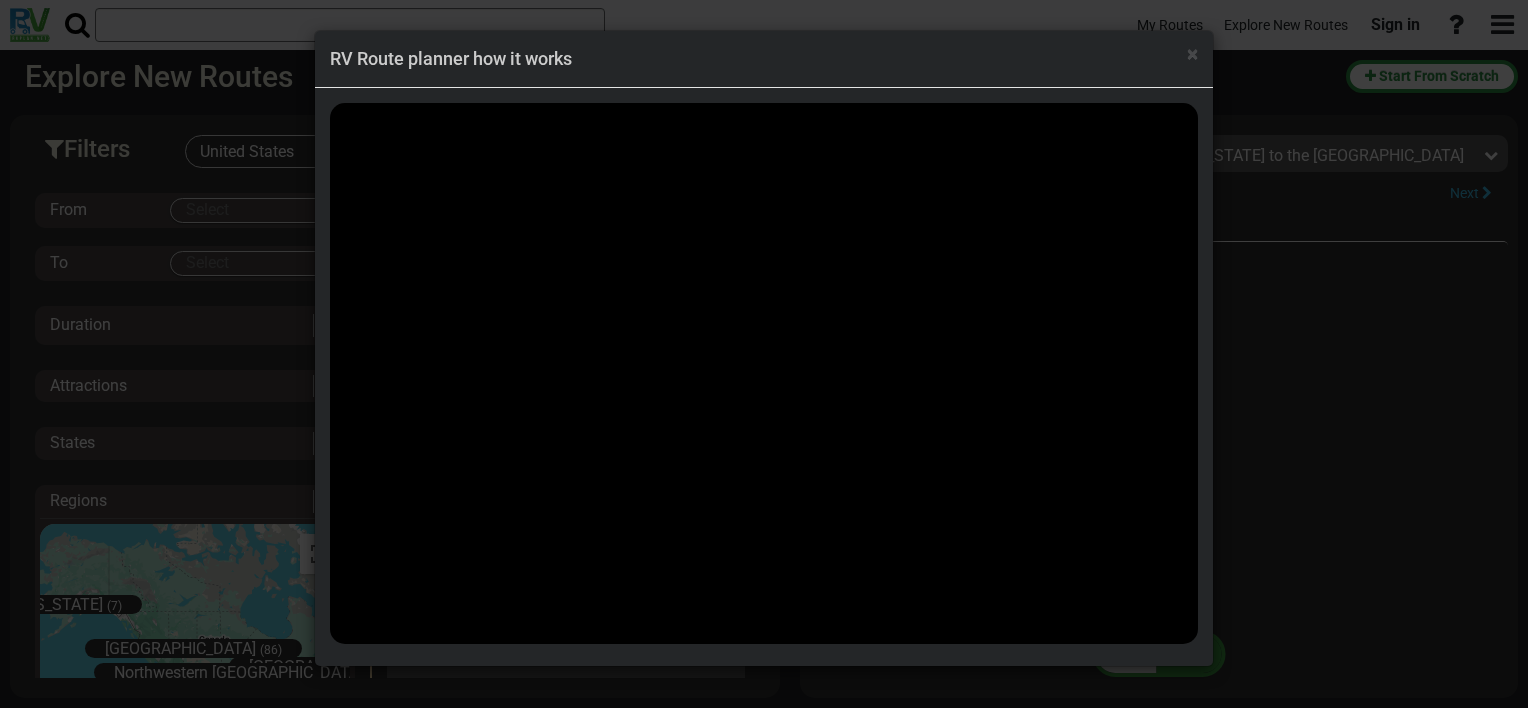click on "Loading ...
My Routes
Explore New Routes
Sign in
× Name" at bounding box center [764, 354] 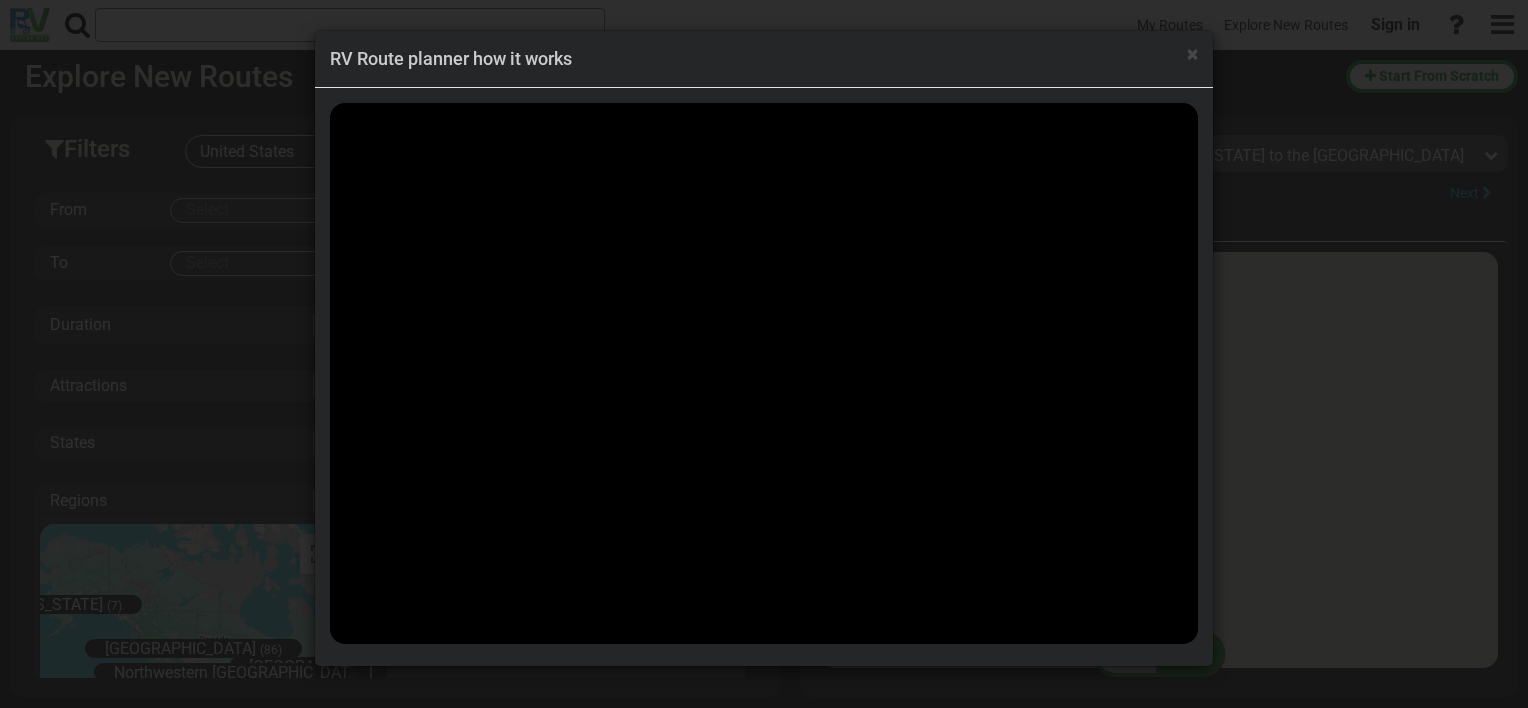 scroll, scrollTop: 47056, scrollLeft: 0, axis: vertical 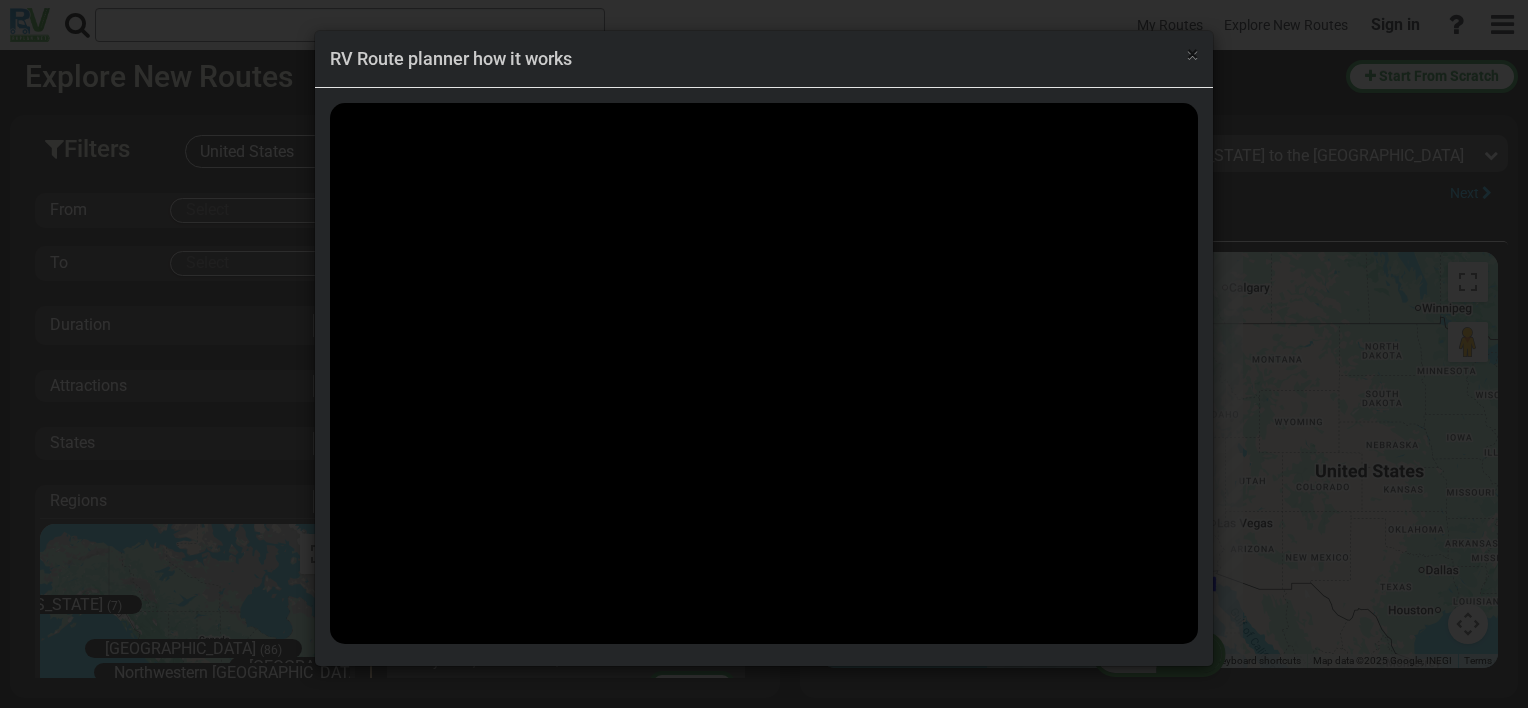 click on "×" at bounding box center (1192, 54) 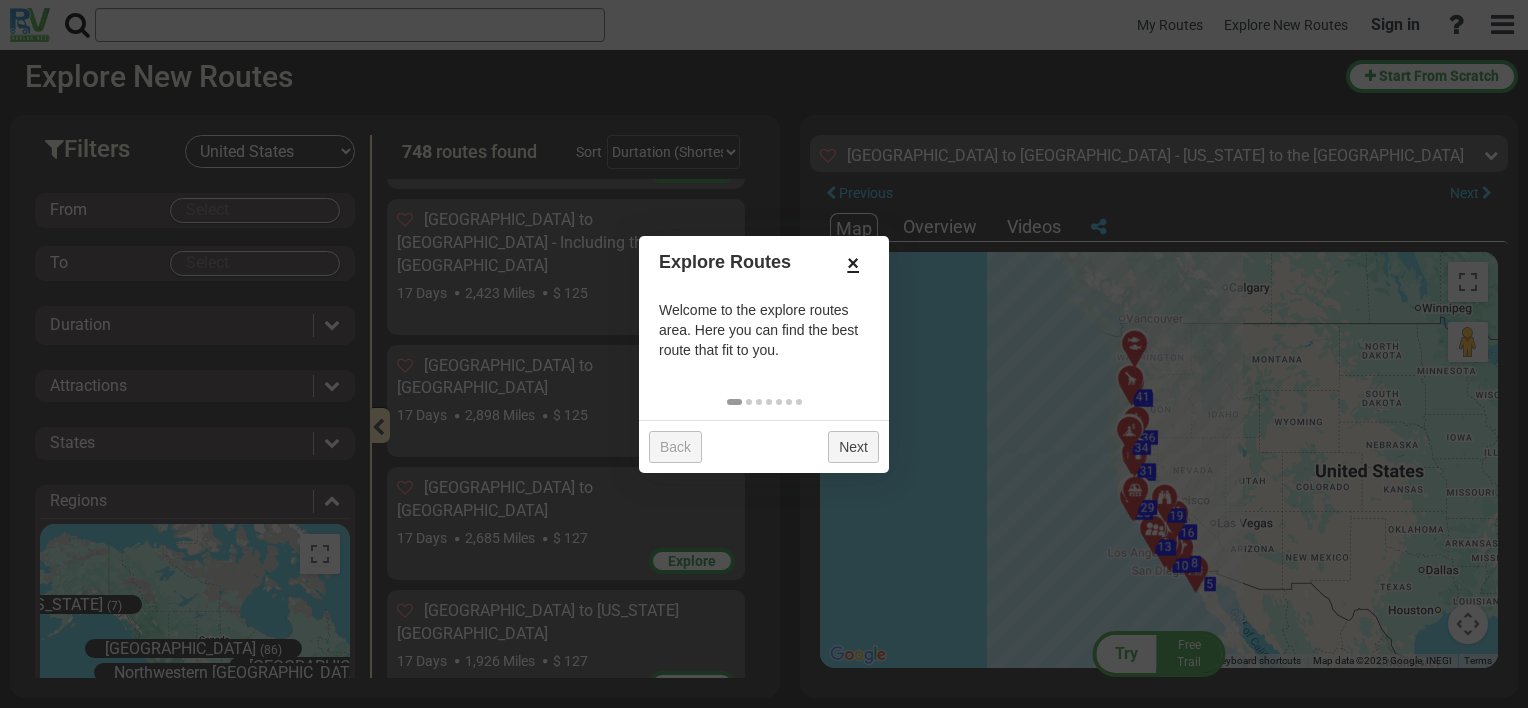 click on "×" at bounding box center [853, 263] 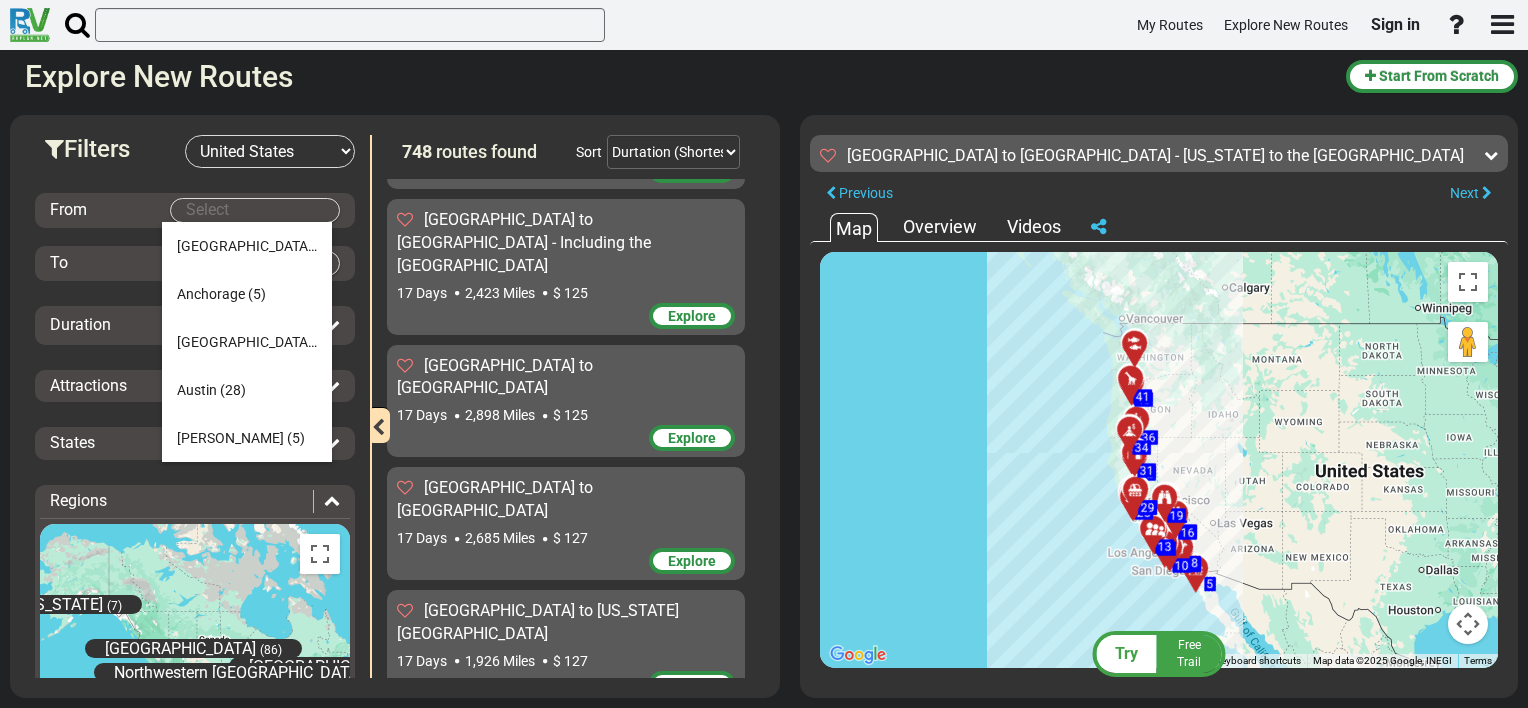 click on "My Routes
Explore New Routes
Sign in
×" at bounding box center (764, 354) 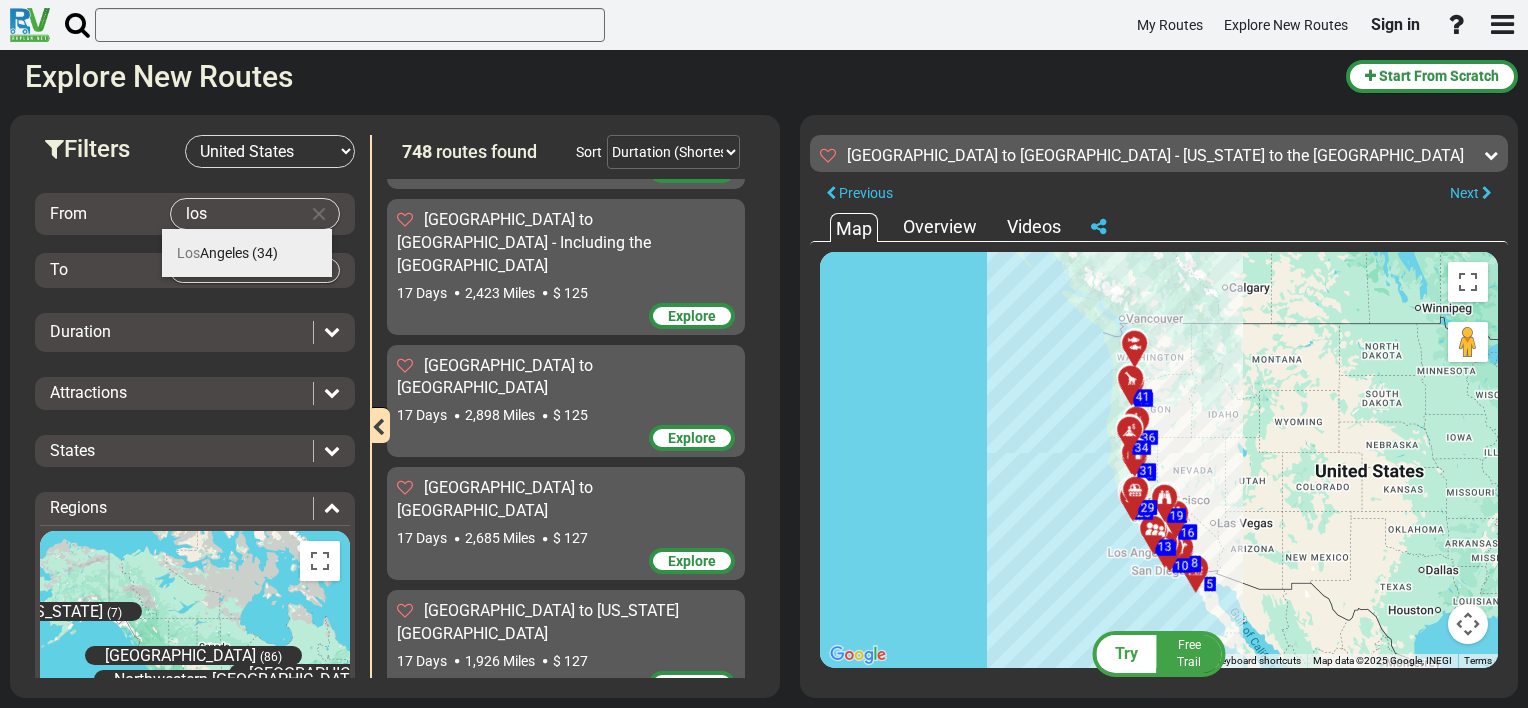 click on "Los  Angeles
(34)" at bounding box center [247, 253] 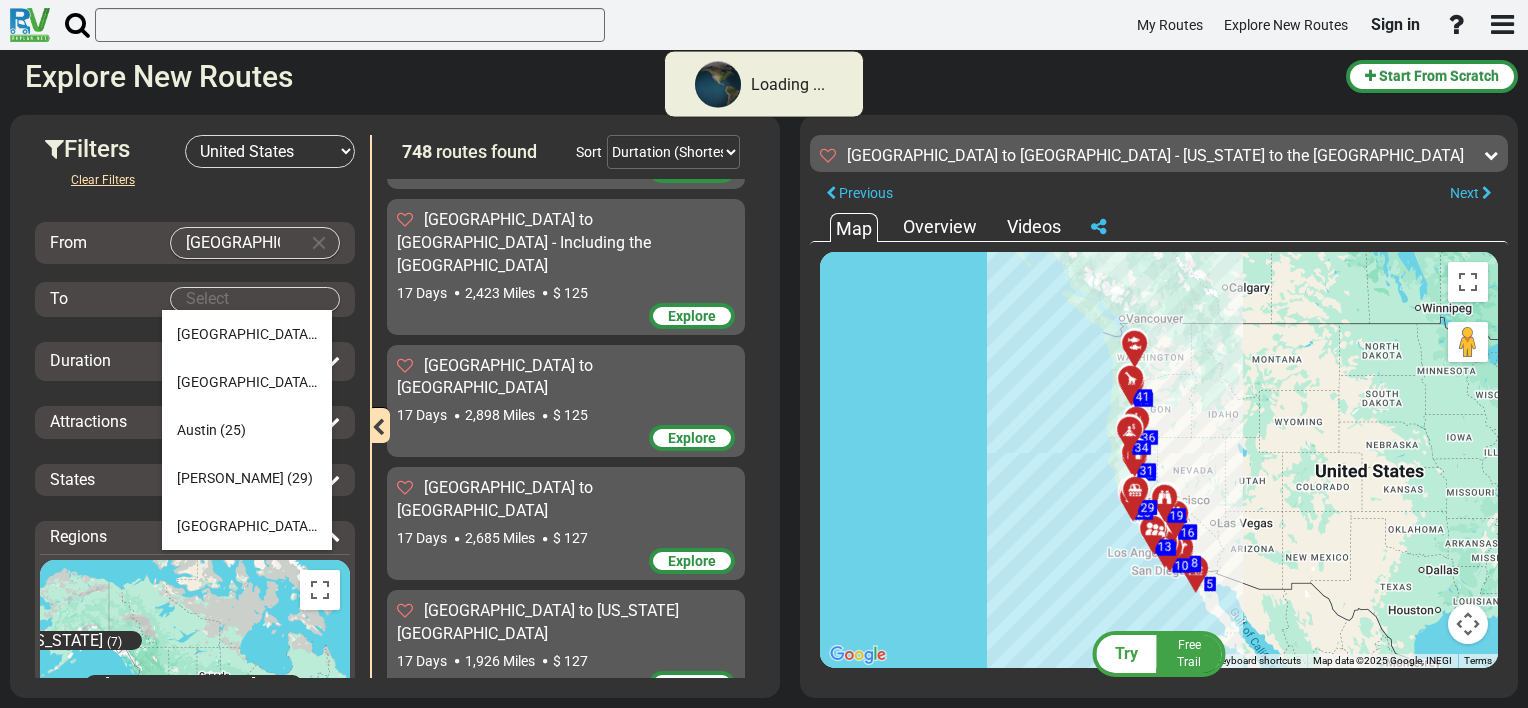click on "Loading ...
My Routes
Explore New Routes
Sign in
× Name" at bounding box center [764, 354] 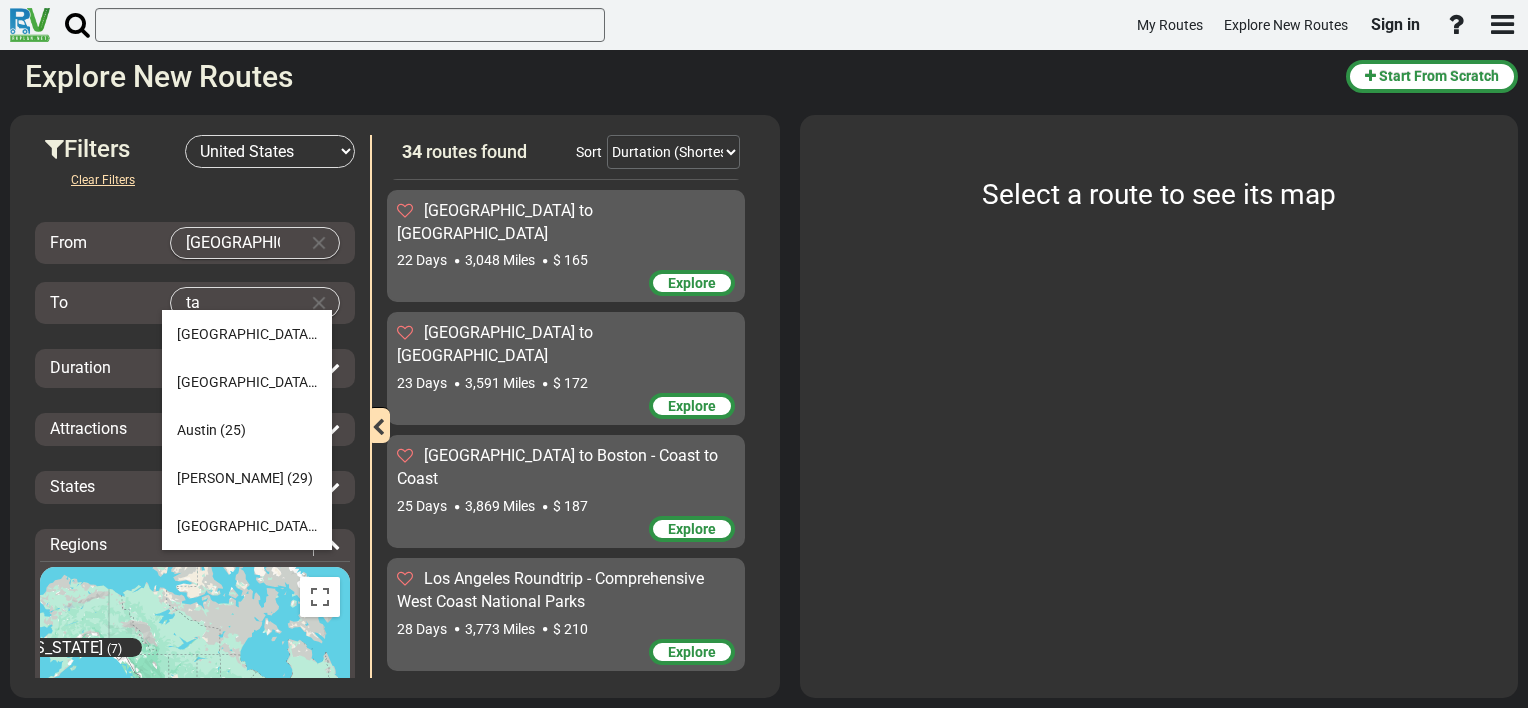 scroll, scrollTop: 3253, scrollLeft: 0, axis: vertical 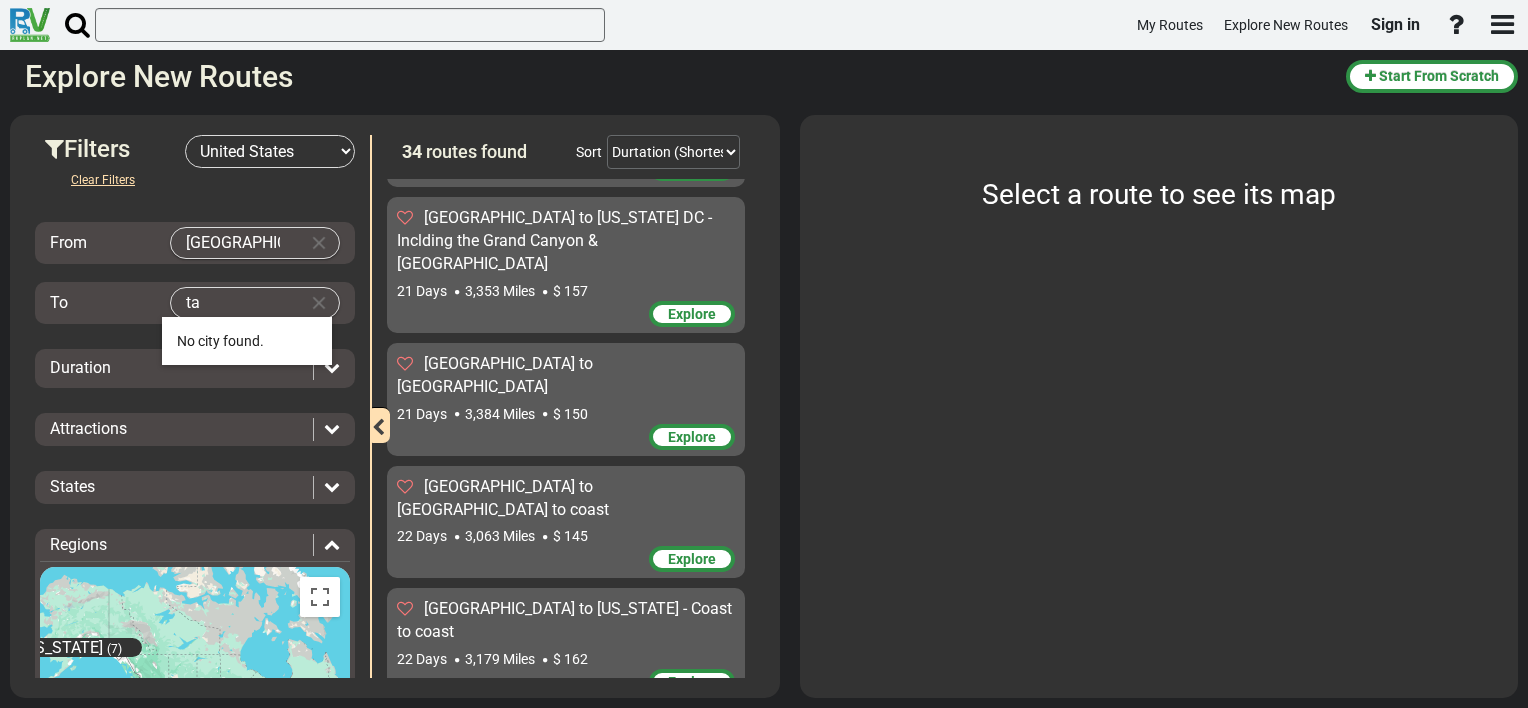 type on "t" 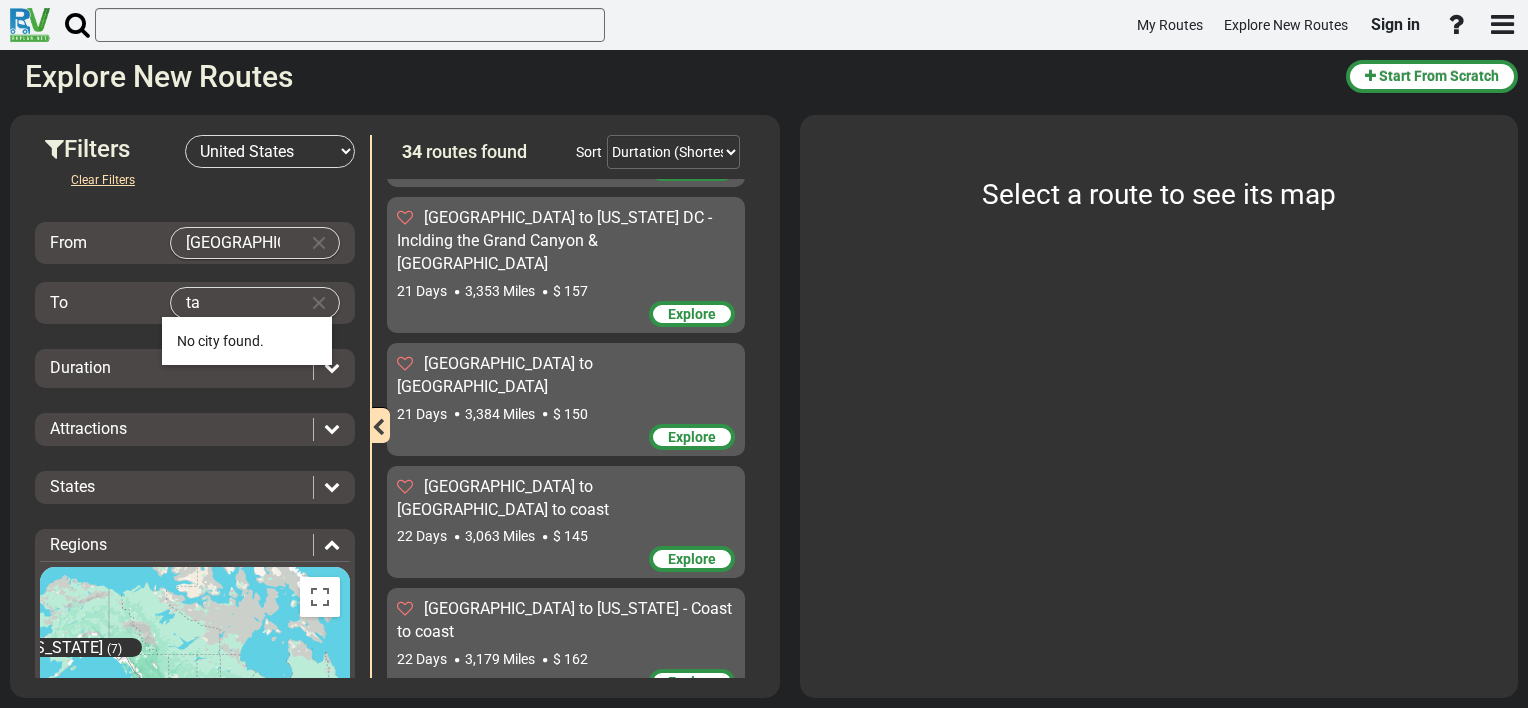type on "t" 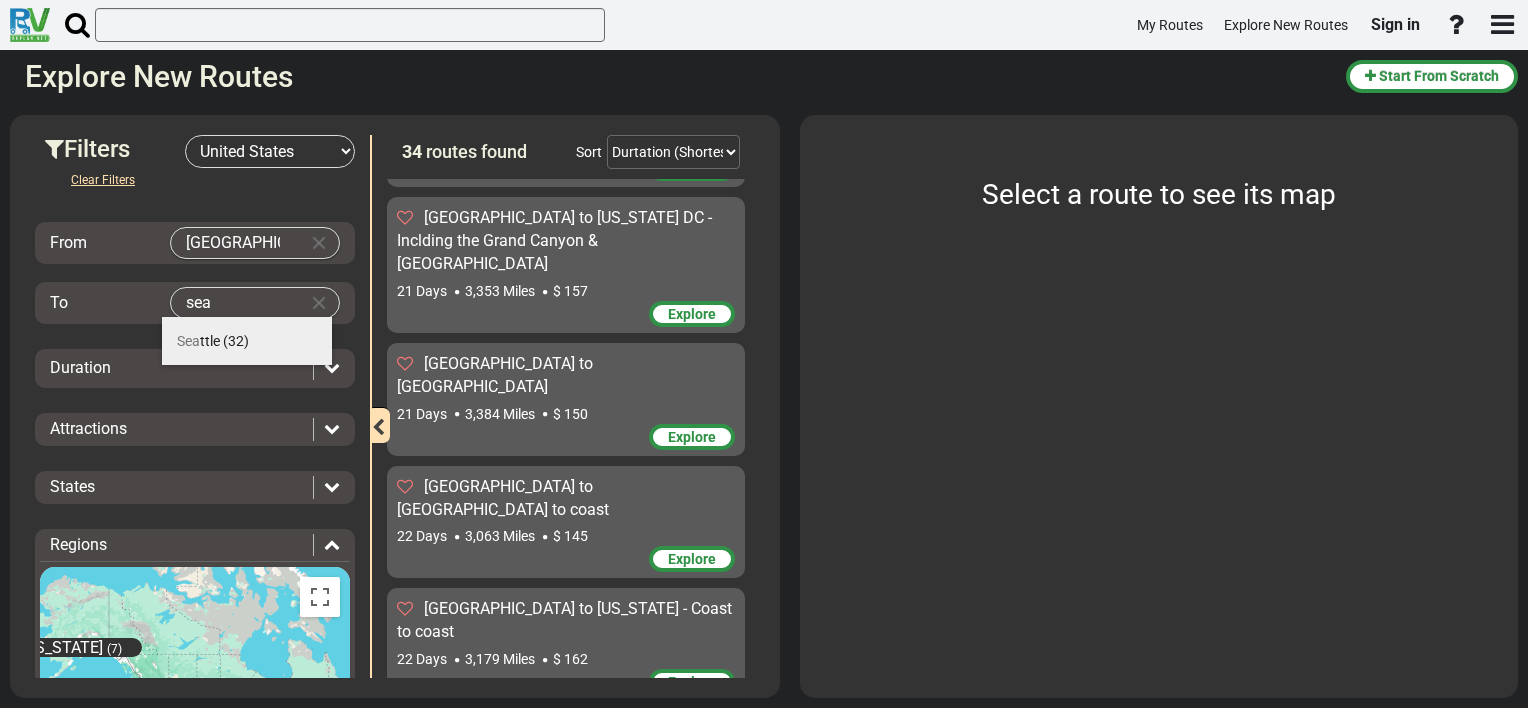 click on "Sea ttle
(32)" at bounding box center (247, 341) 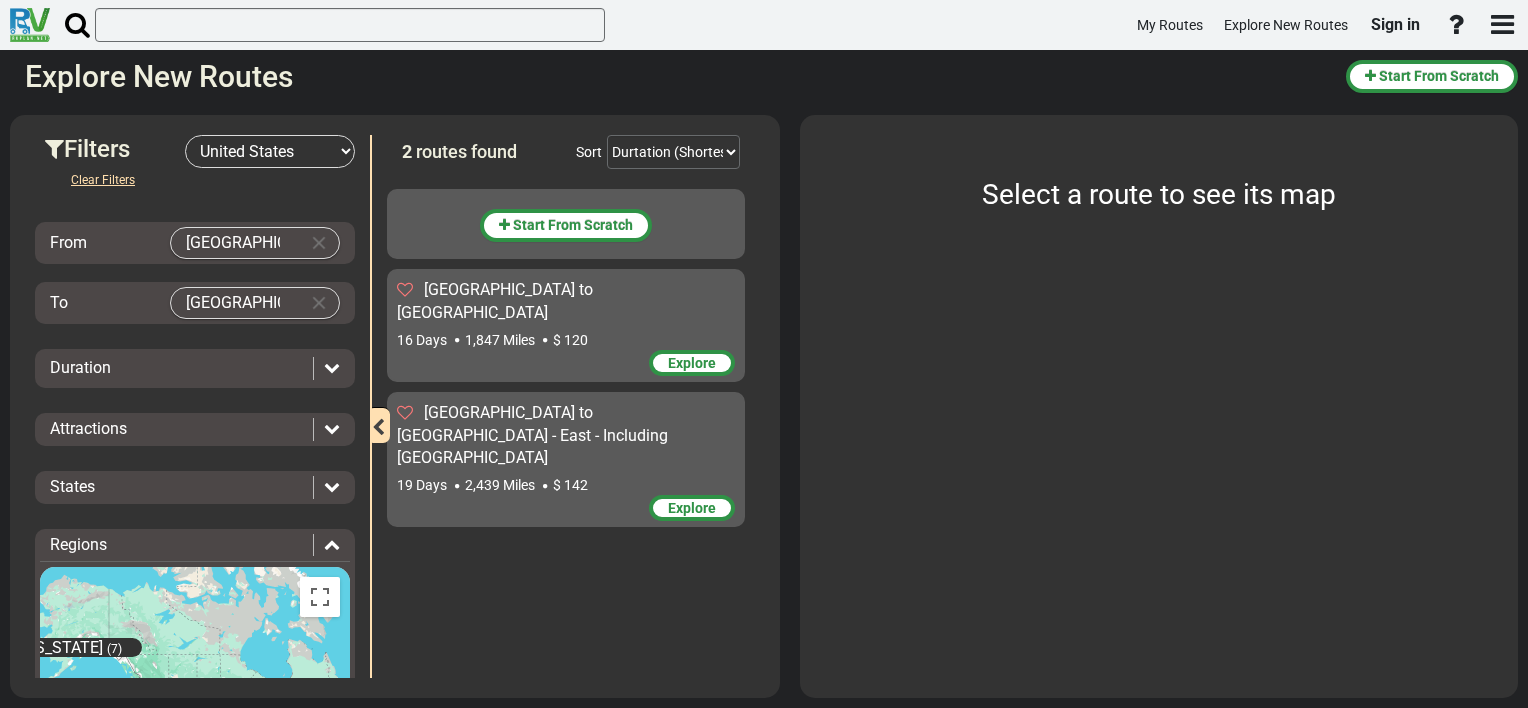 scroll, scrollTop: 0, scrollLeft: 0, axis: both 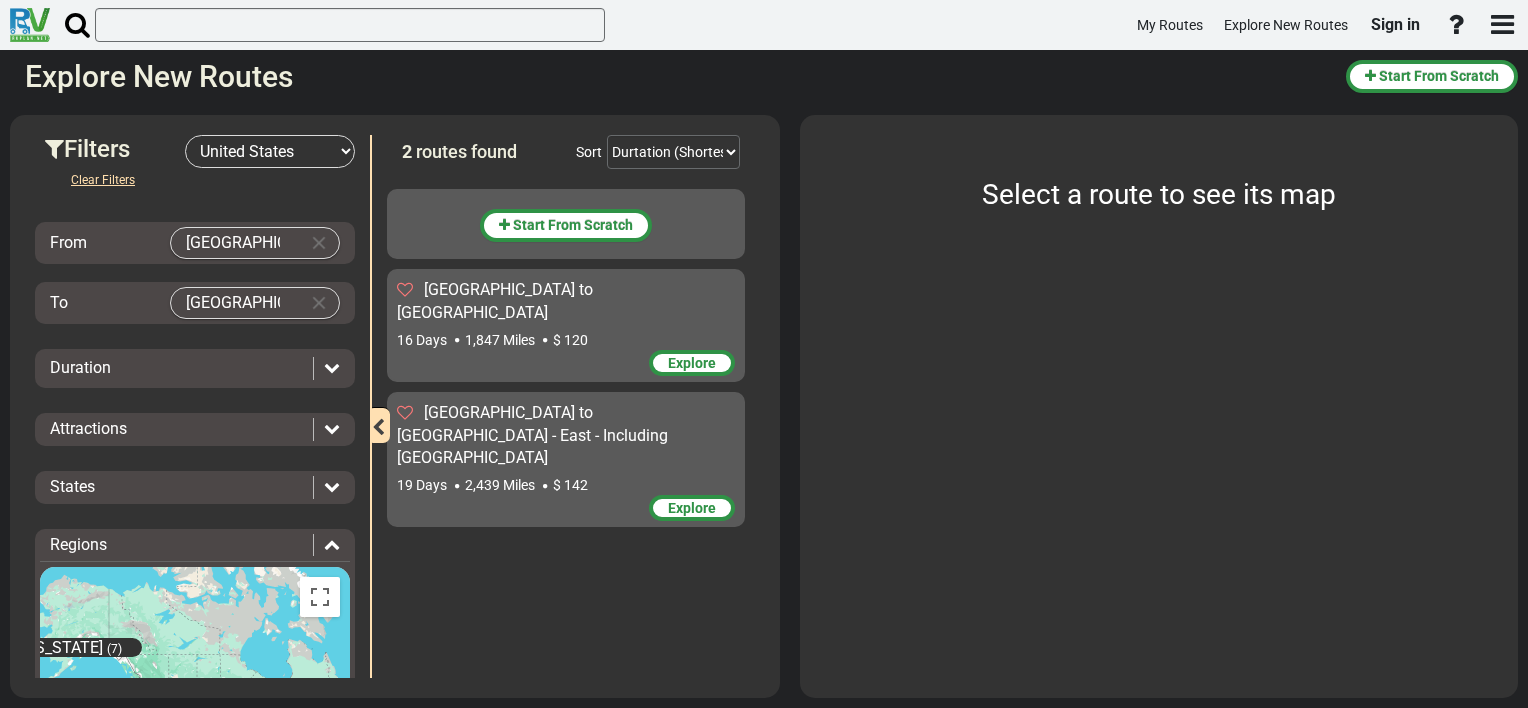 click on "Explore" at bounding box center (692, 363) 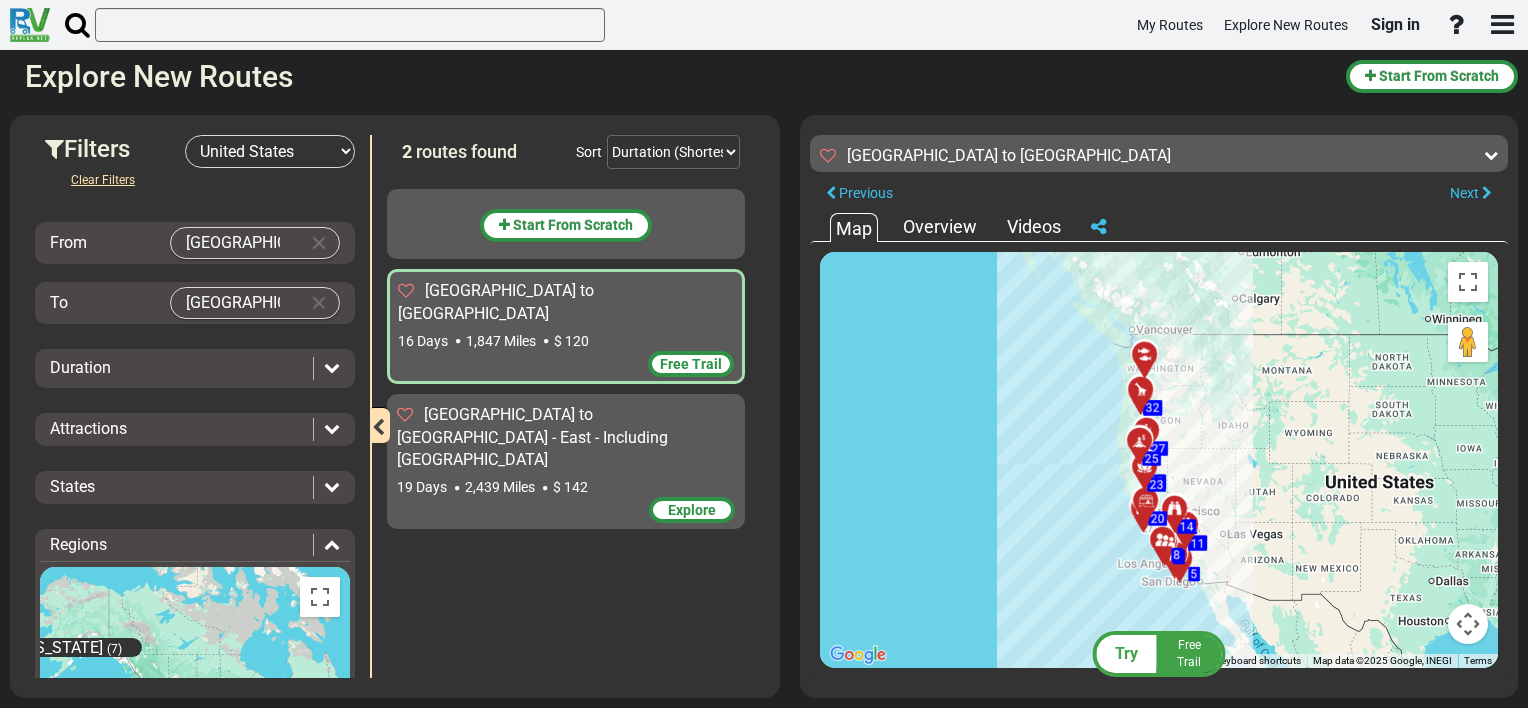 click on "To navigate, press the arrow keys. To activate drag with keyboard, press Alt + Enter. Once in keyboard drag state, use the arrow keys to move the marker. To complete the drag, press the Enter key. To cancel, press Escape. 5 5 7 7 8 8 10 10 11 11 15 15 17 17 27 27 14 14 20 20 22 22 23 23 25 25 29 29 31 31 32 32" at bounding box center (1159, 460) 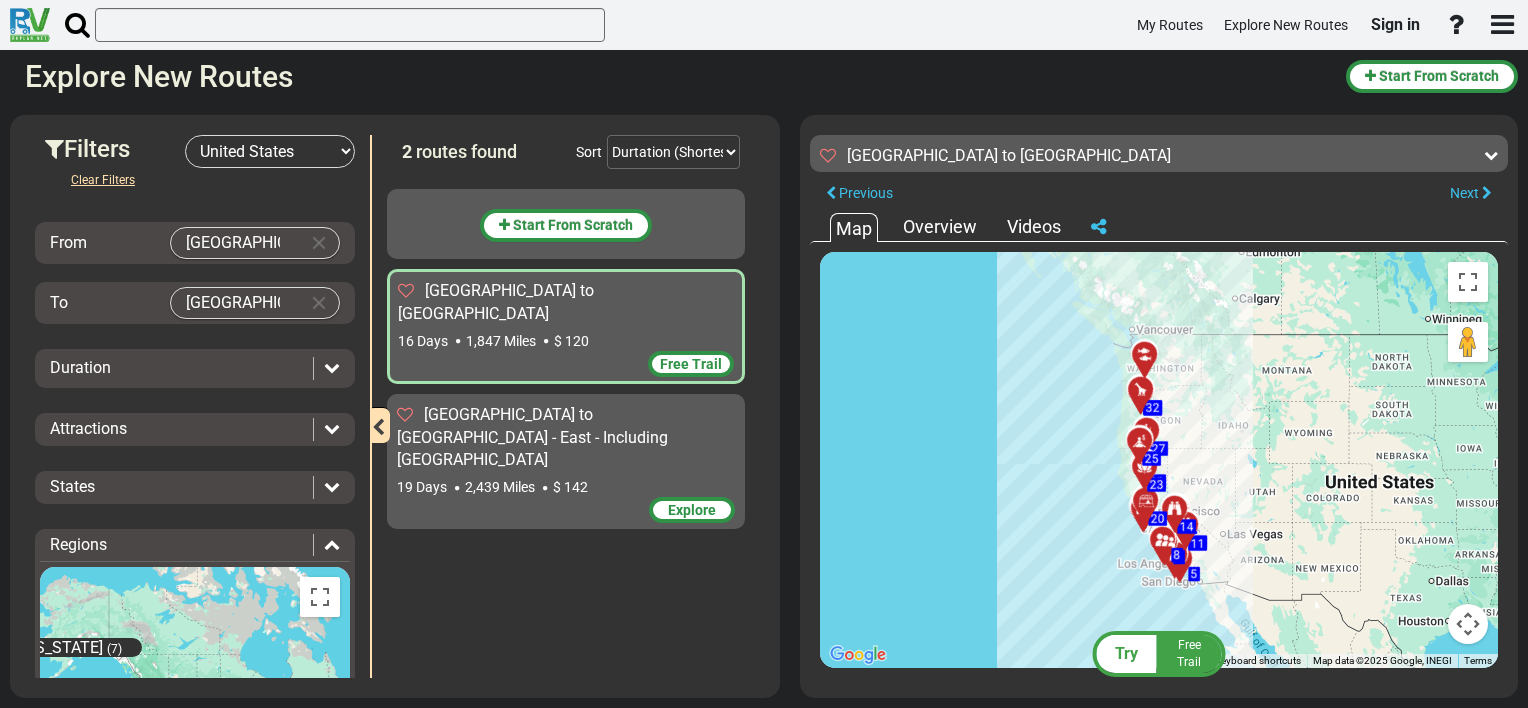 click at bounding box center (1468, 624) 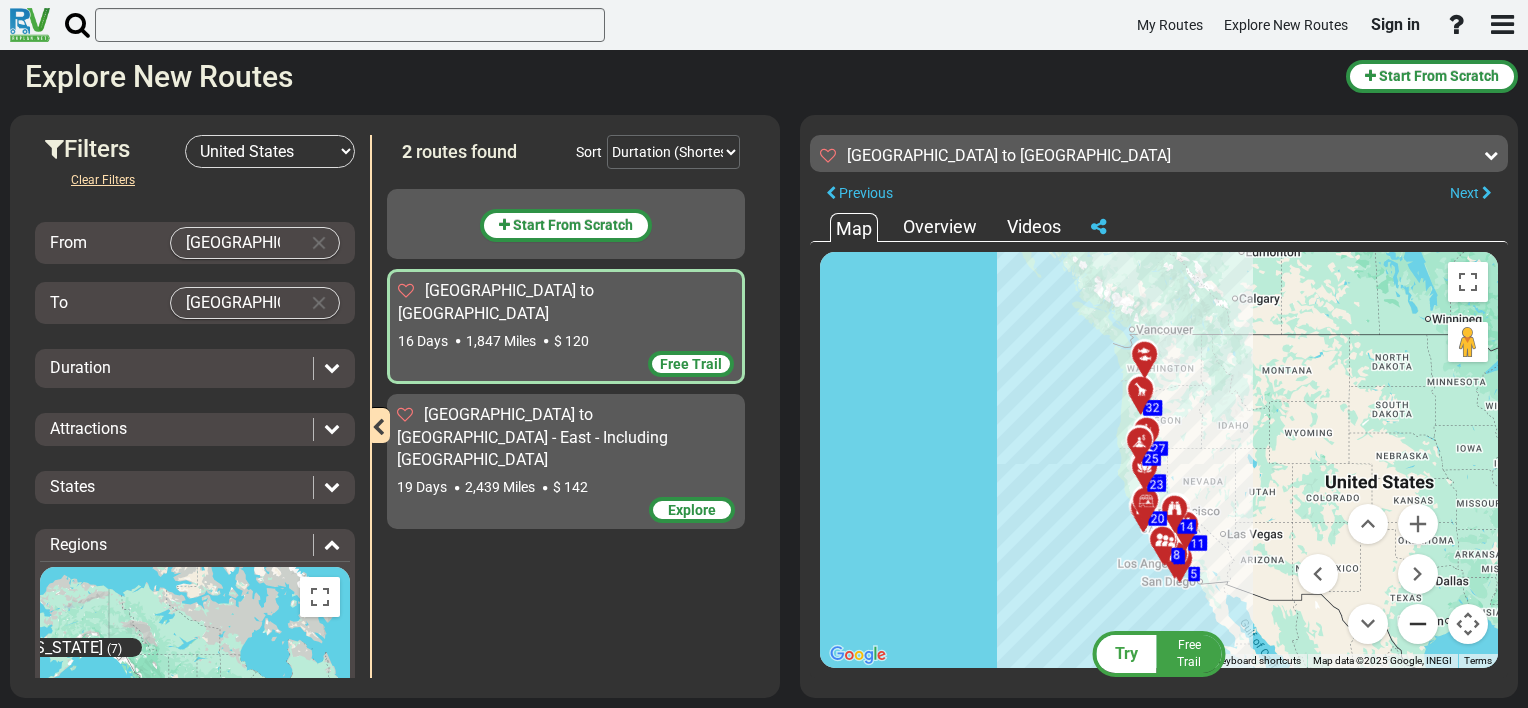 click at bounding box center (1418, 624) 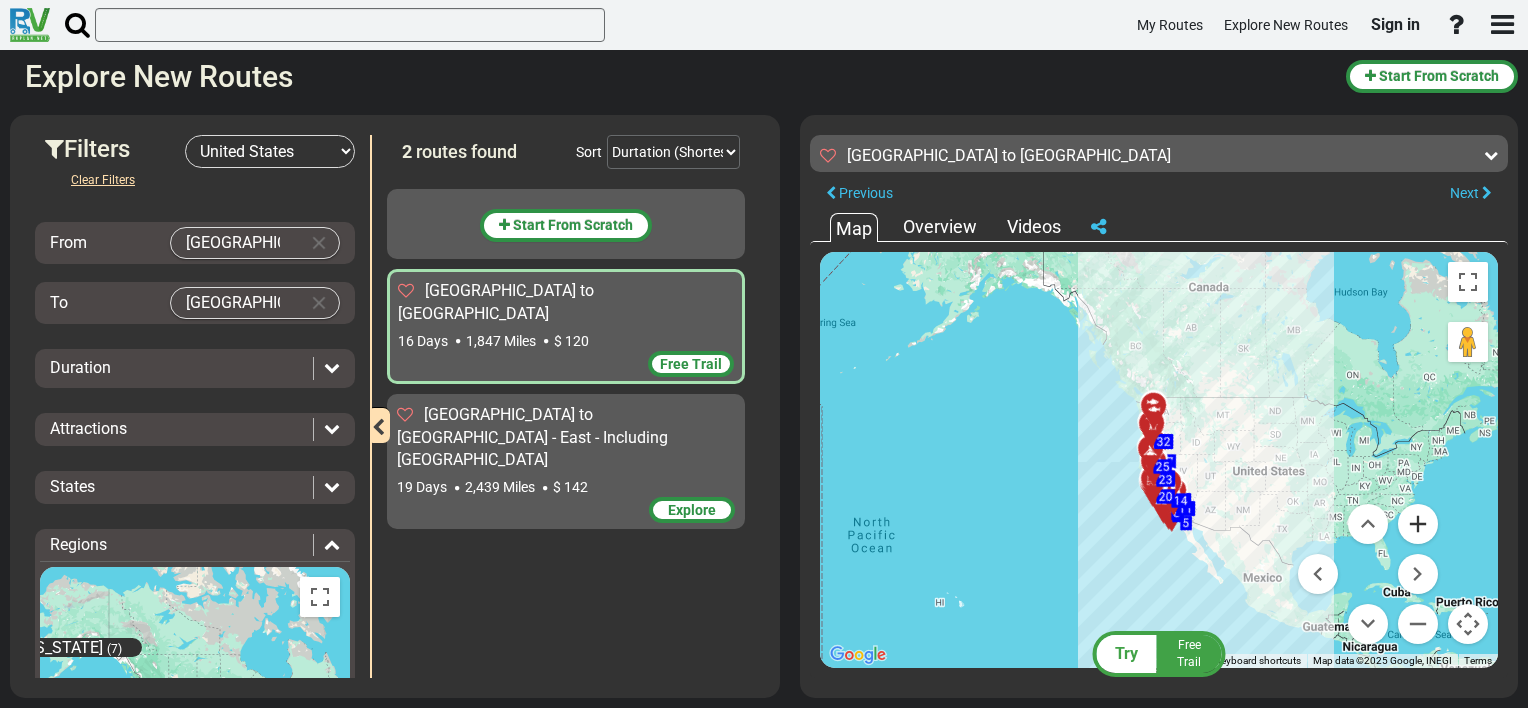 click at bounding box center (1418, 524) 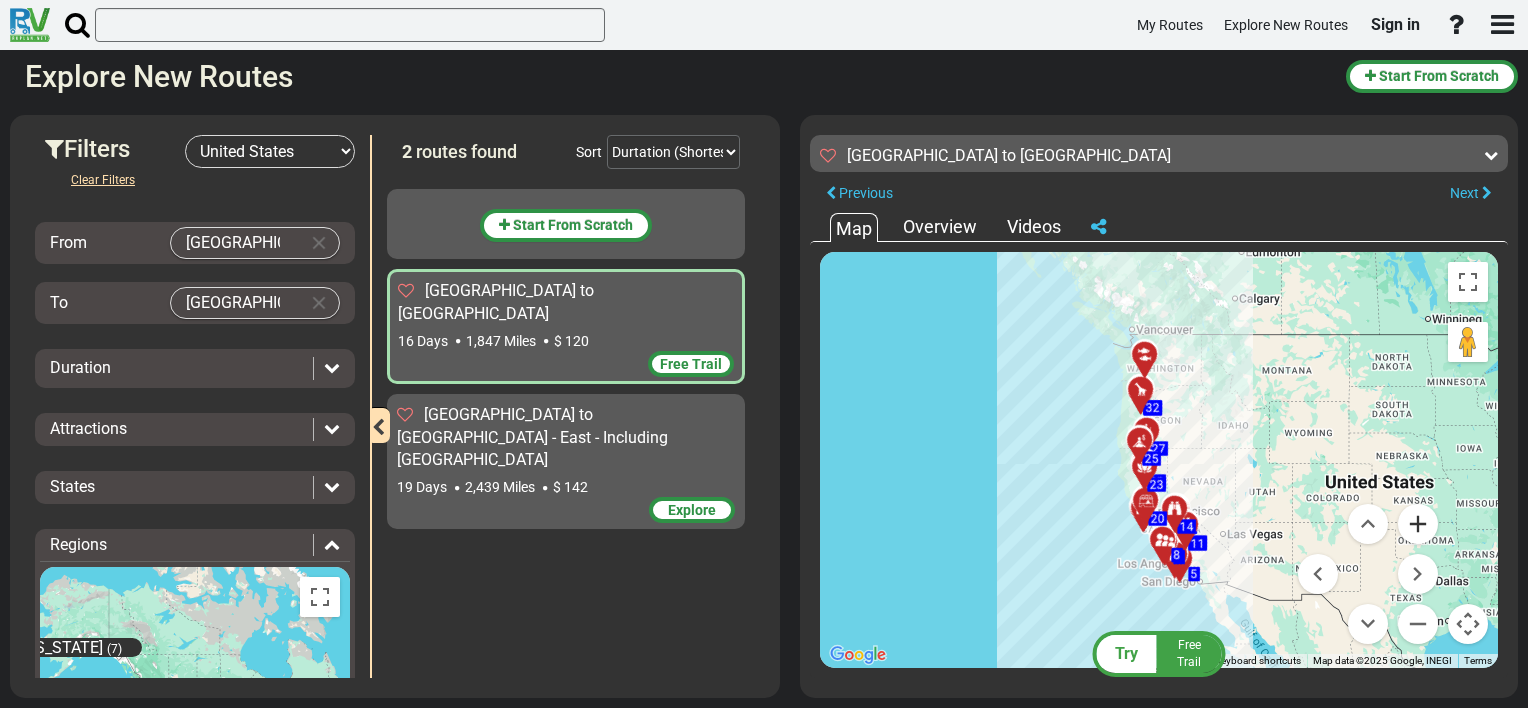 click at bounding box center (1418, 524) 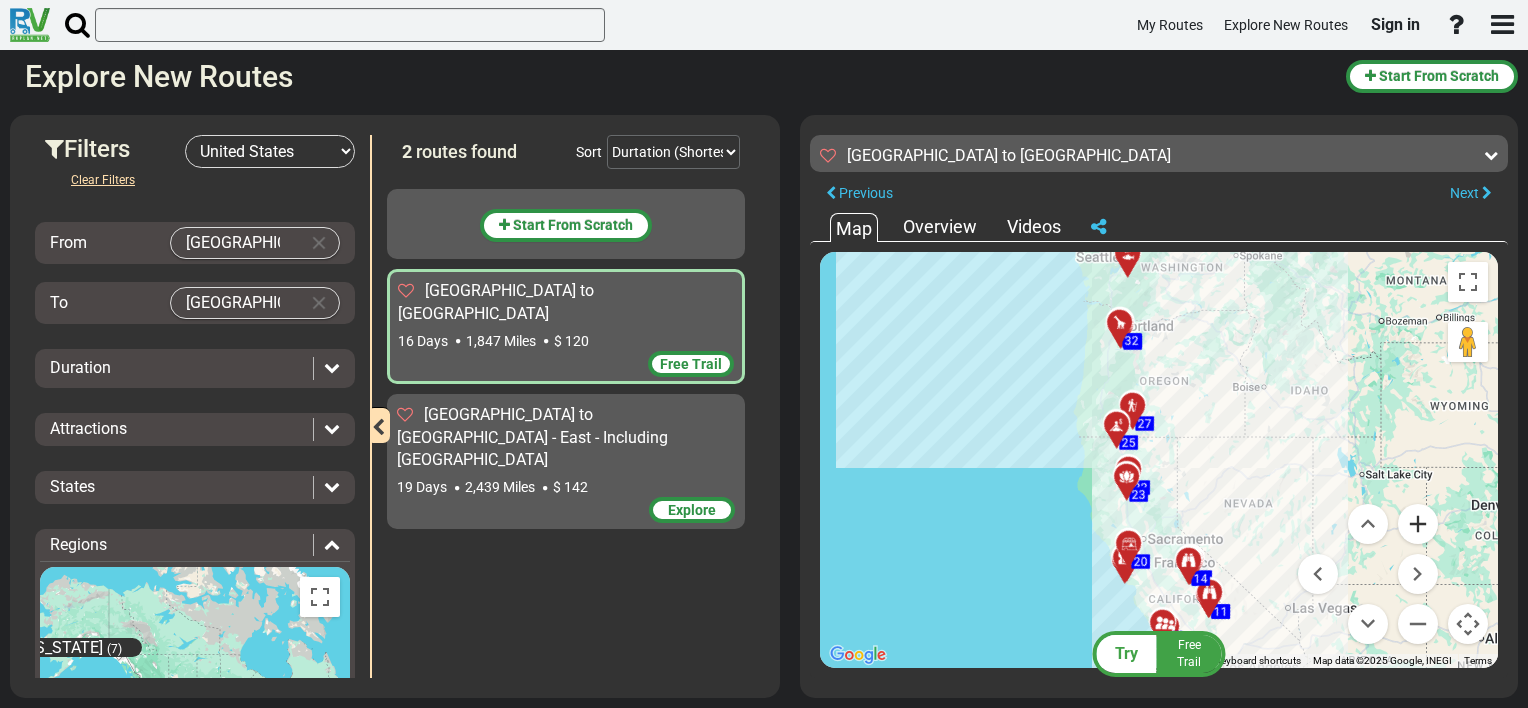 click at bounding box center [1418, 524] 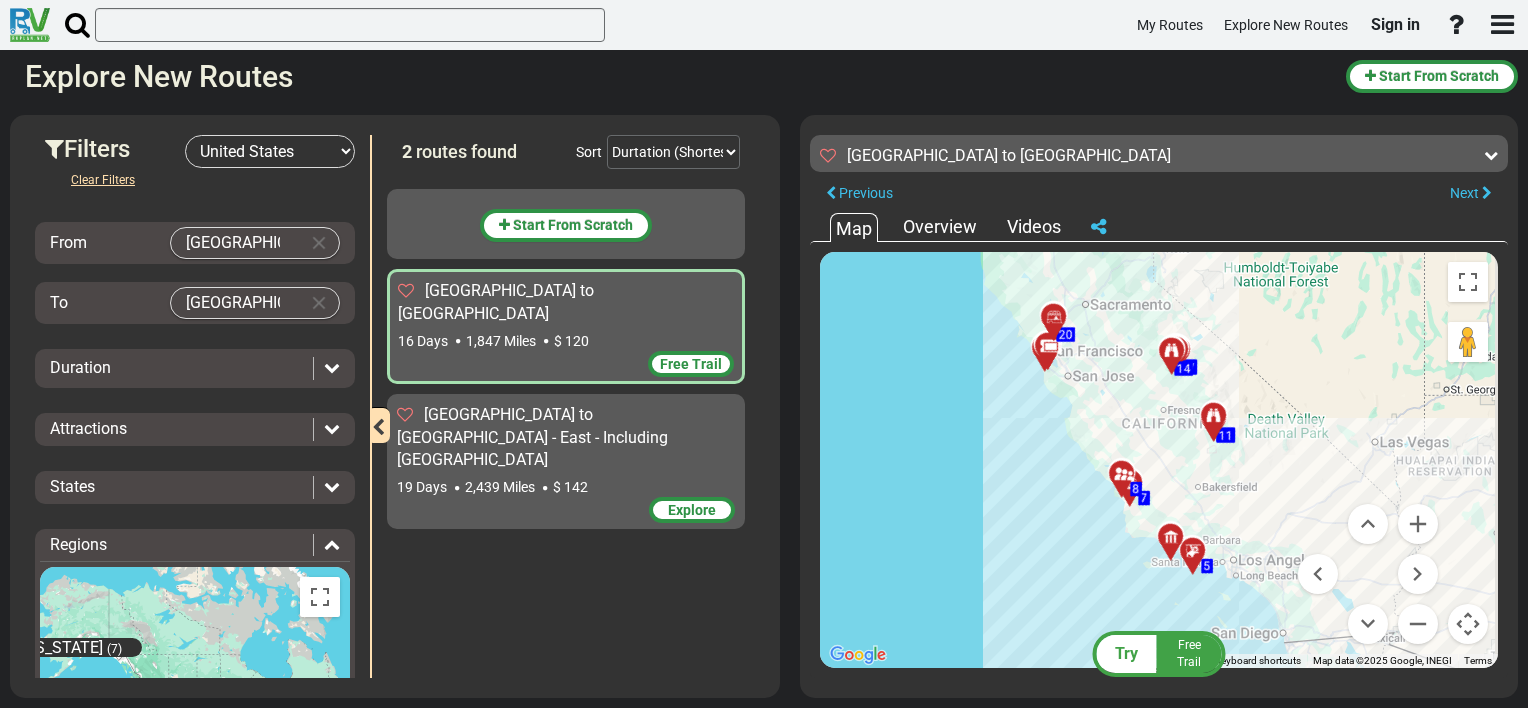drag, startPoint x: 1154, startPoint y: 526, endPoint x: 1106, endPoint y: 182, distance: 347.3327 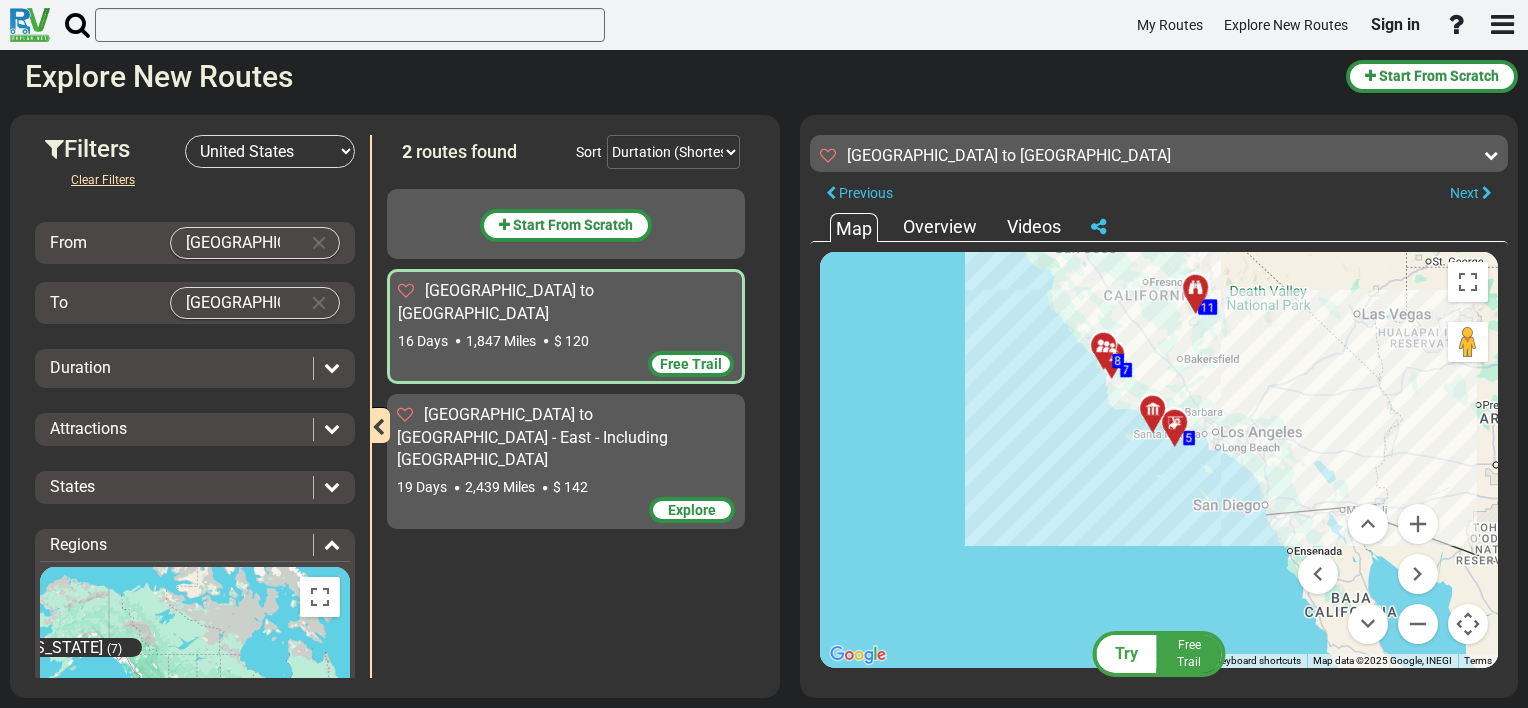 drag, startPoint x: 1228, startPoint y: 486, endPoint x: 1215, endPoint y: 353, distance: 133.63383 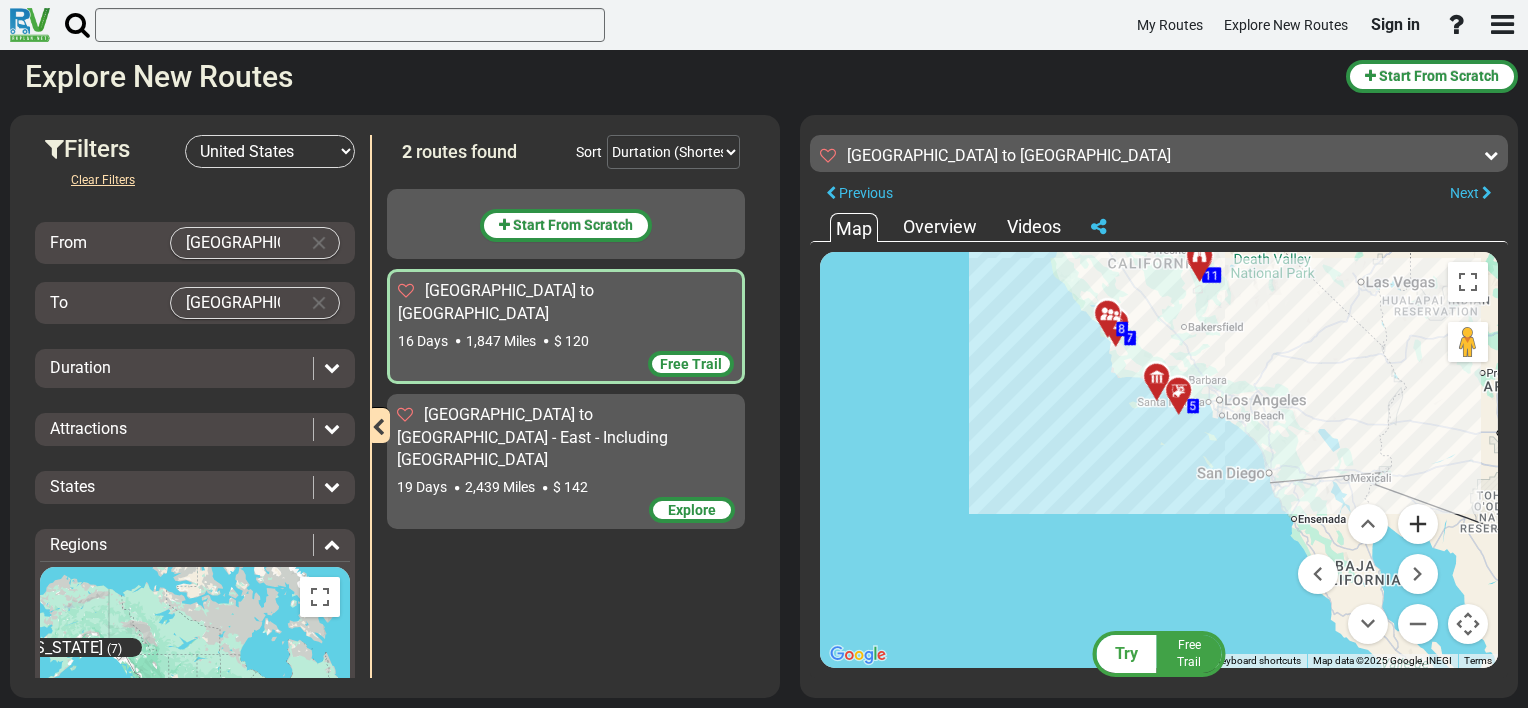 click at bounding box center (1418, 524) 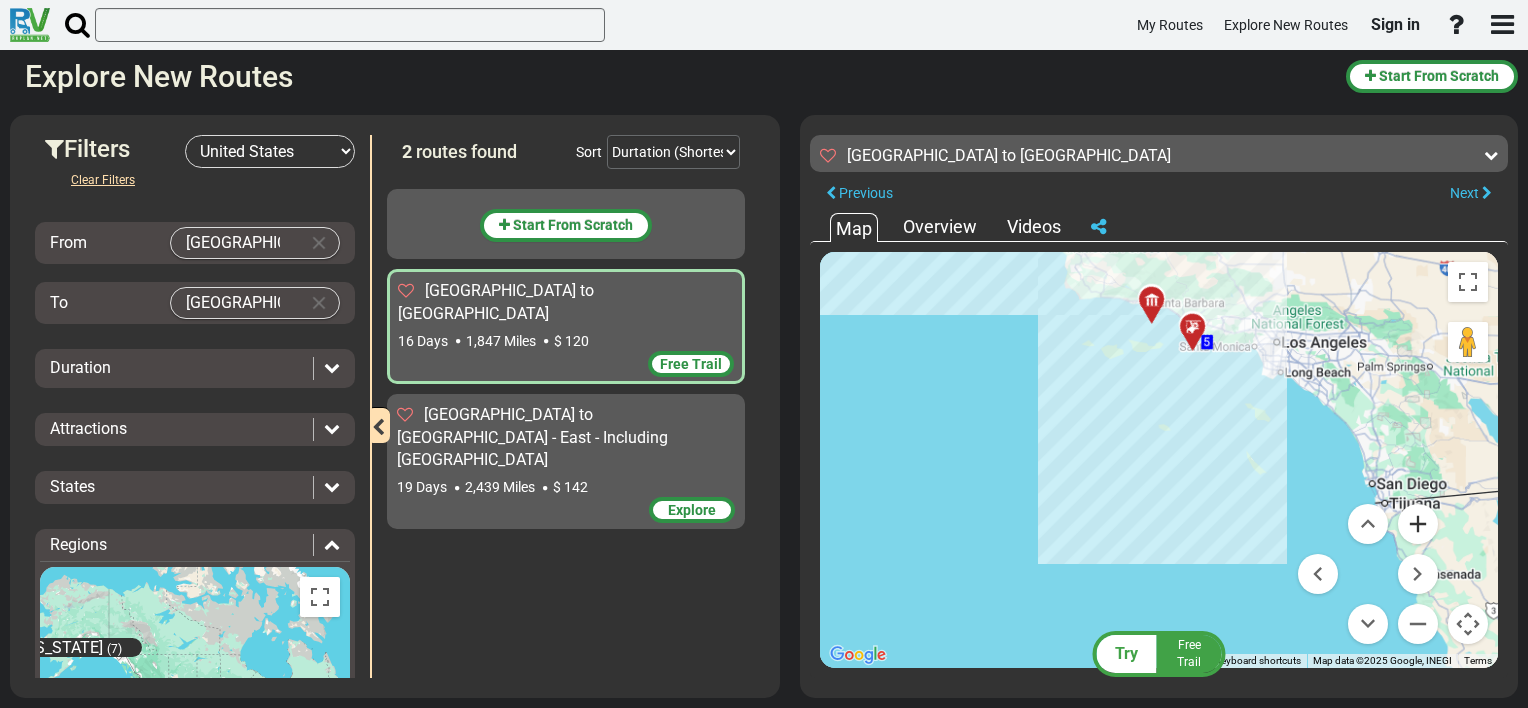 click at bounding box center (1418, 524) 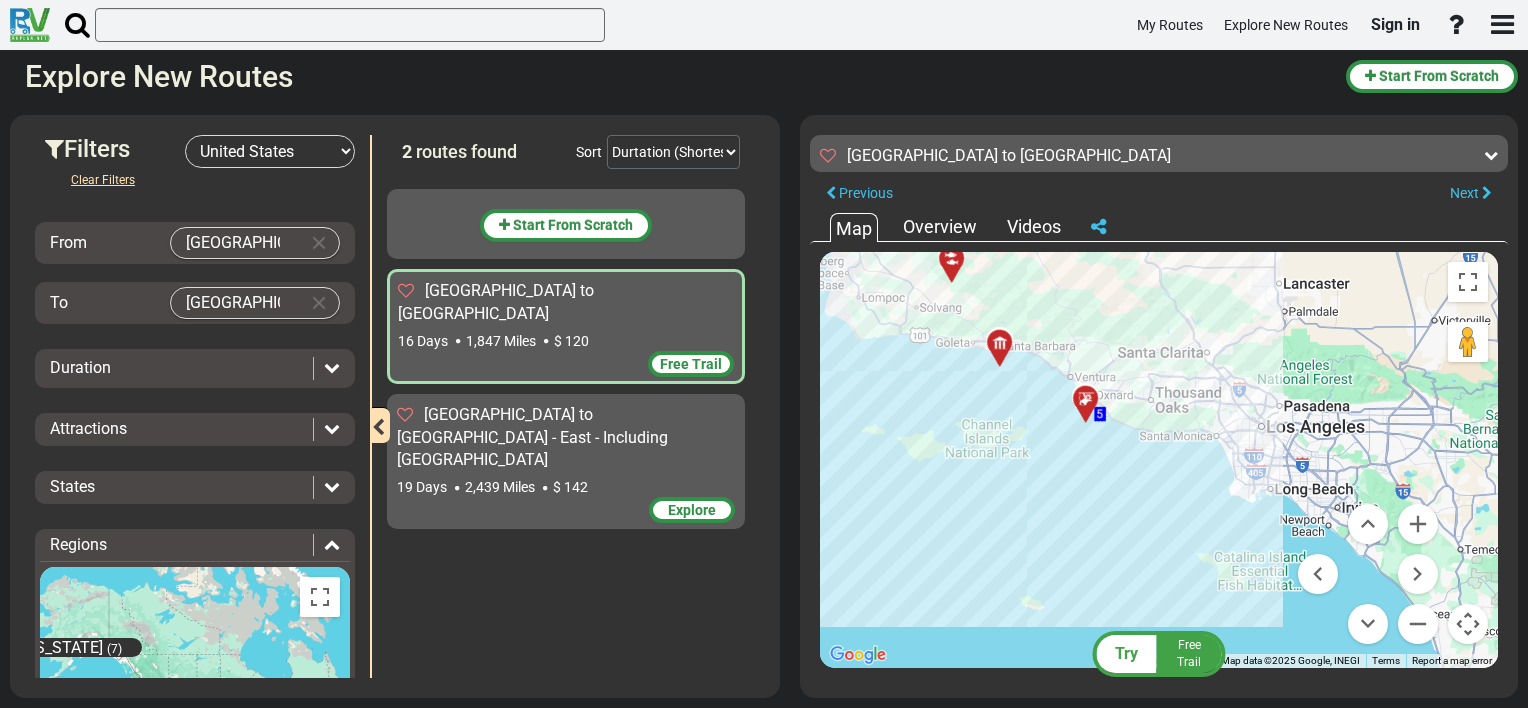 drag, startPoint x: 1360, startPoint y: 368, endPoint x: 1220, endPoint y: 577, distance: 251.55714 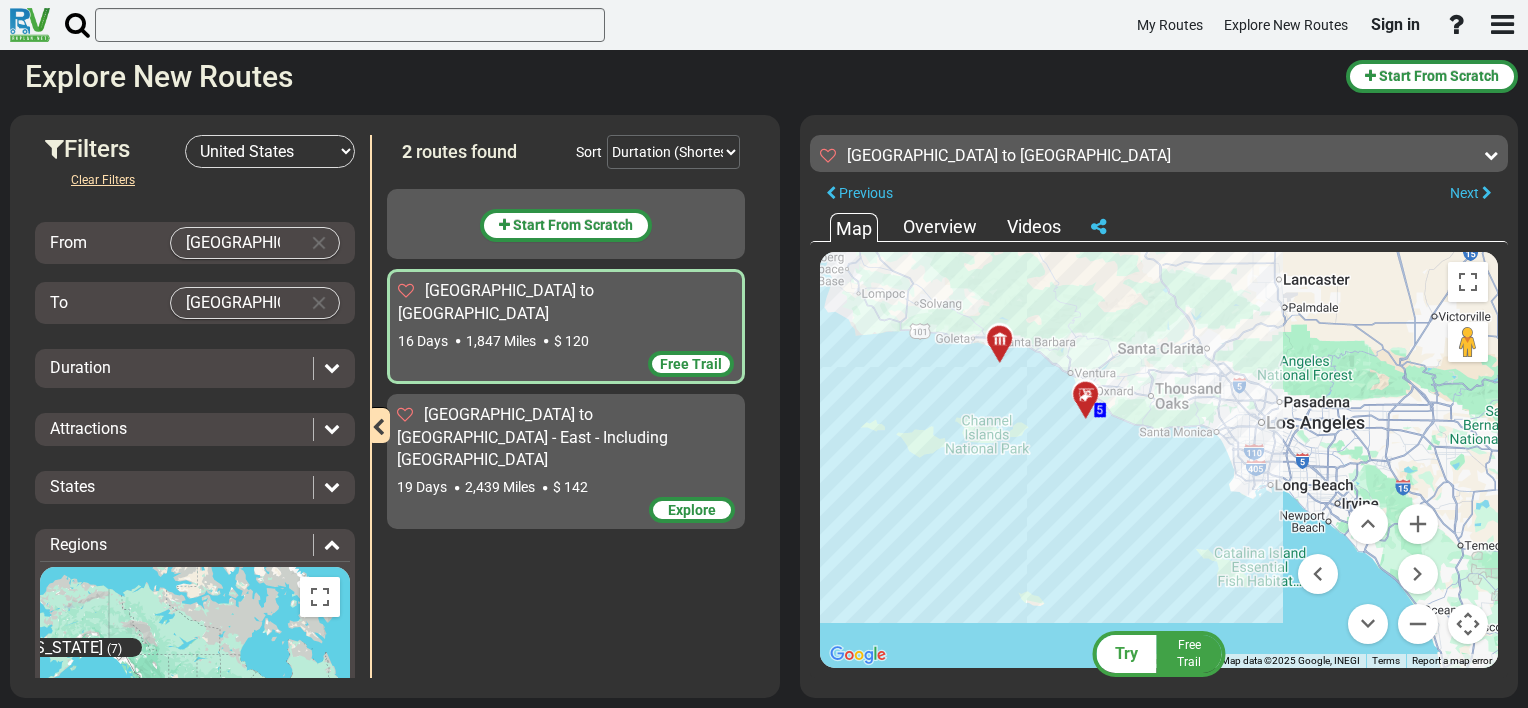 click at bounding box center [1092, 402] 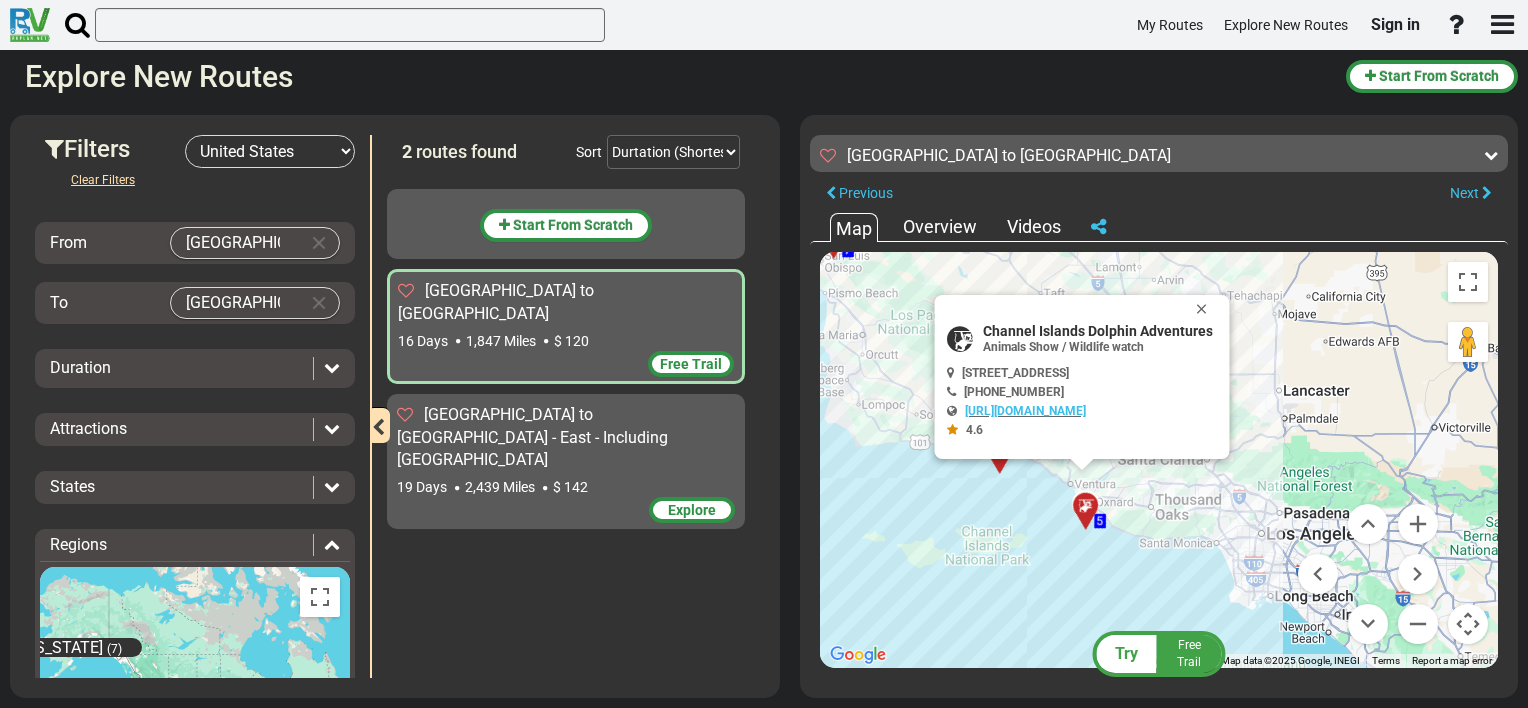 click on "To navigate, press the arrow keys. To activate drag with keyboard, press Alt + Enter. Once in keyboard drag state, use the arrow keys to move the marker. To complete the drag, press the Enter key. To cancel, press Escape. 5 5 7 7 8 8 29 29 31 31 32 32 27 27 25 25 22 22 23 23 20 20 15 15 17 17 14 14 10 10 11 11                                                                                                                                                                                                                                                                                                                                                                                                                                                                                                                                                                                                                                                                                                            Animals Show / Wildlife watch" at bounding box center (1159, 460) 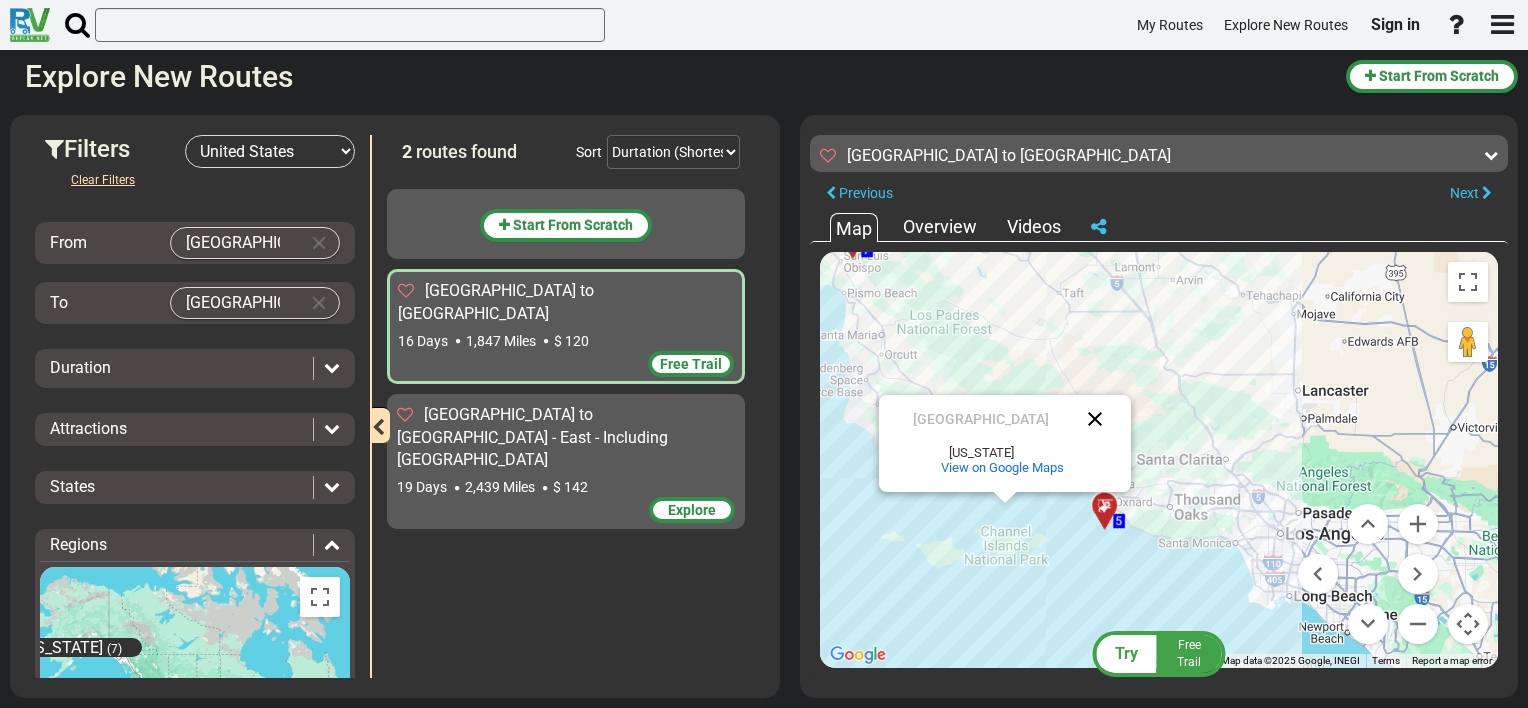 click at bounding box center [1095, 419] 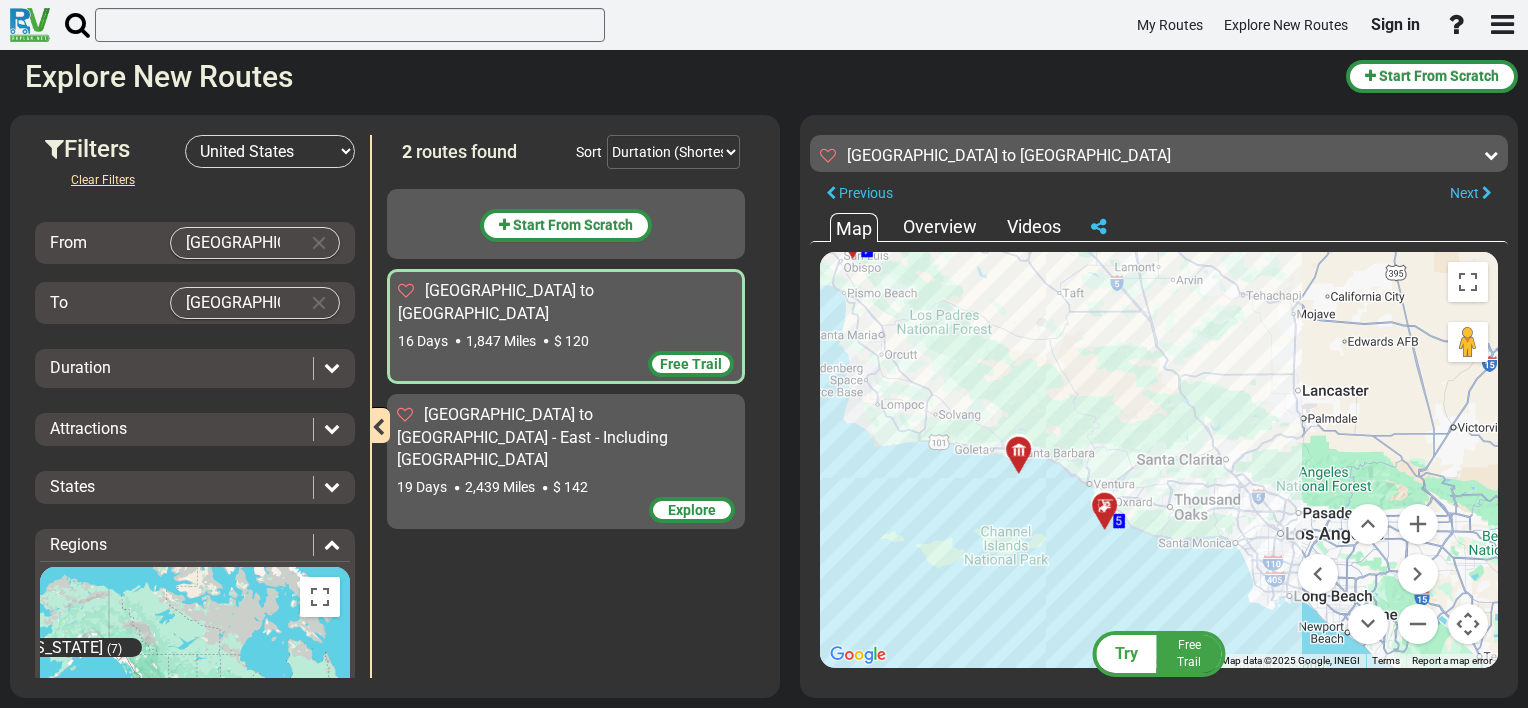click at bounding box center [1025, 457] 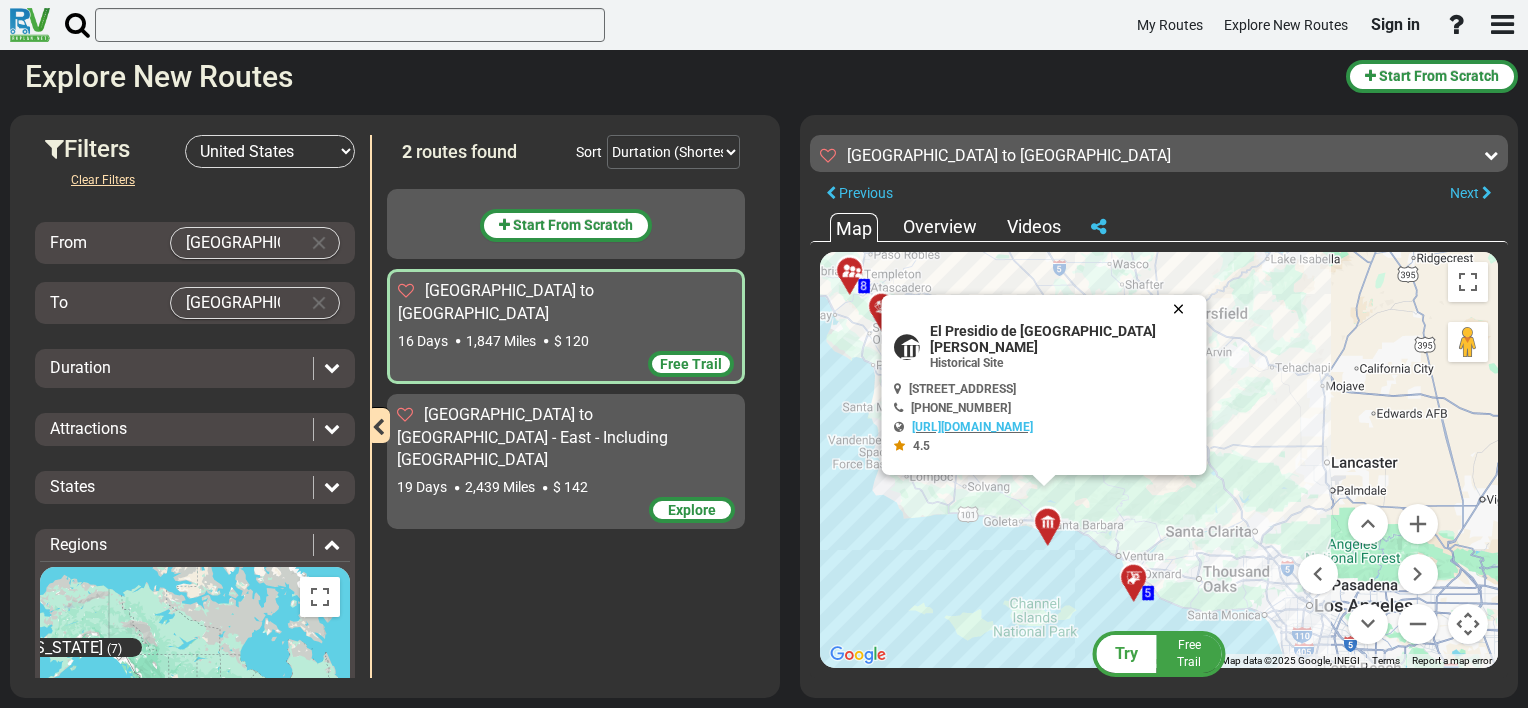 click at bounding box center [1183, 309] 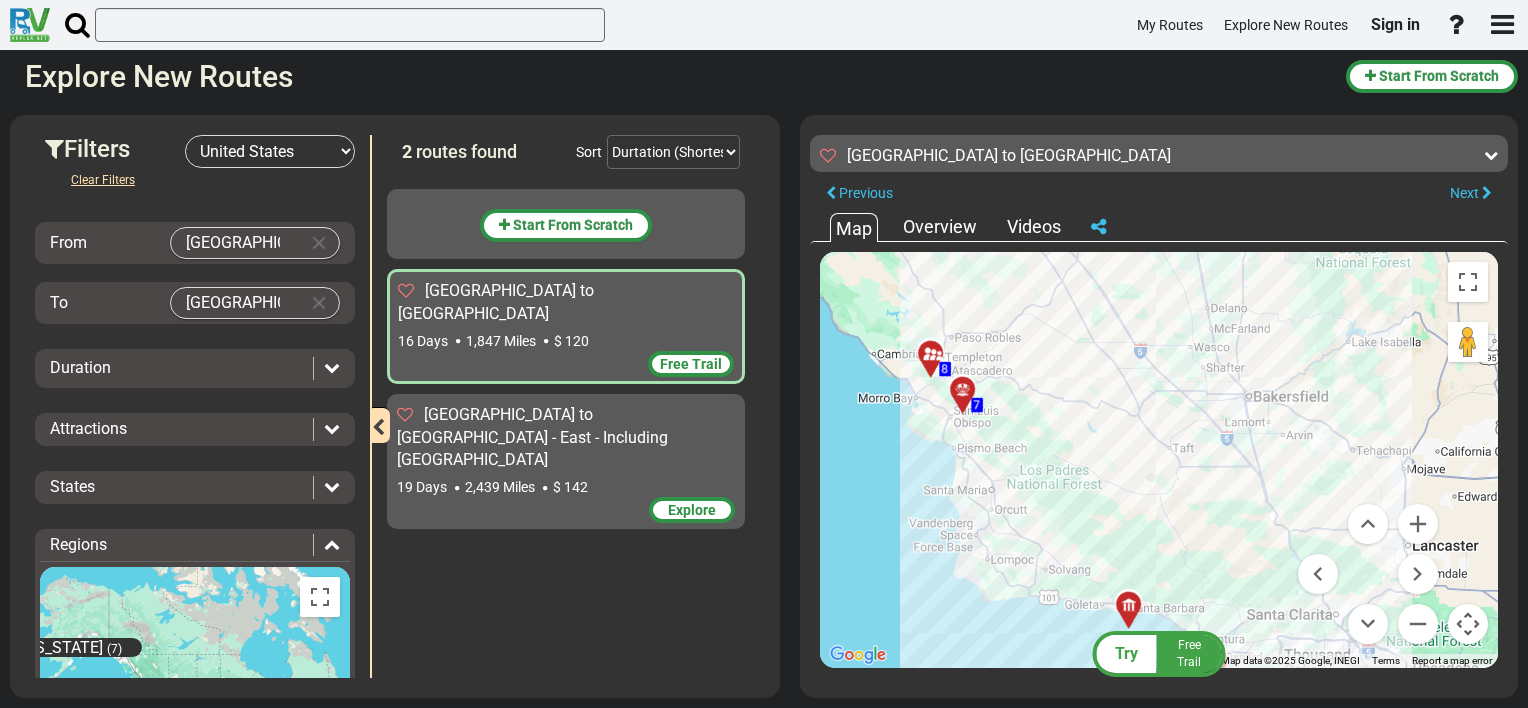 drag, startPoint x: 900, startPoint y: 497, endPoint x: 1000, endPoint y: 600, distance: 143.55835 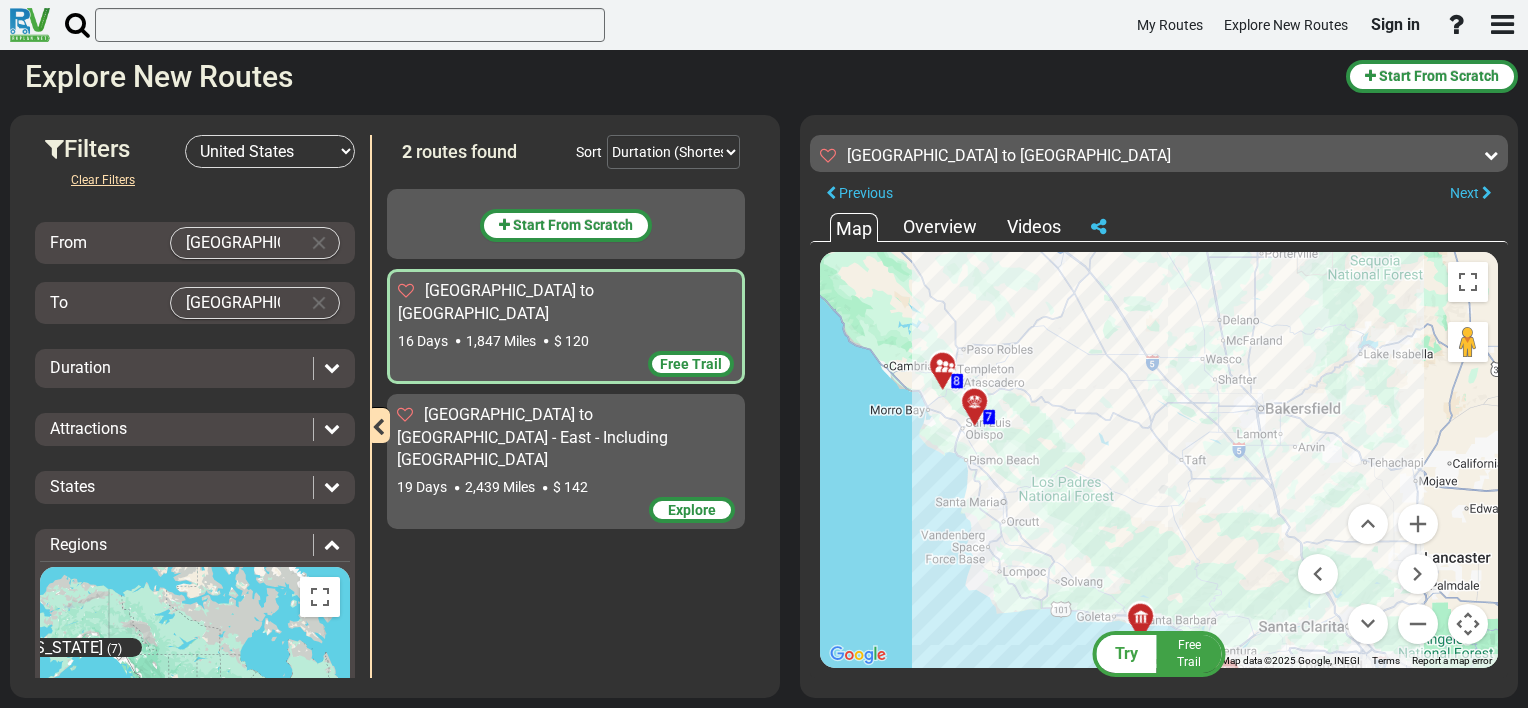 click at bounding box center [981, 409] 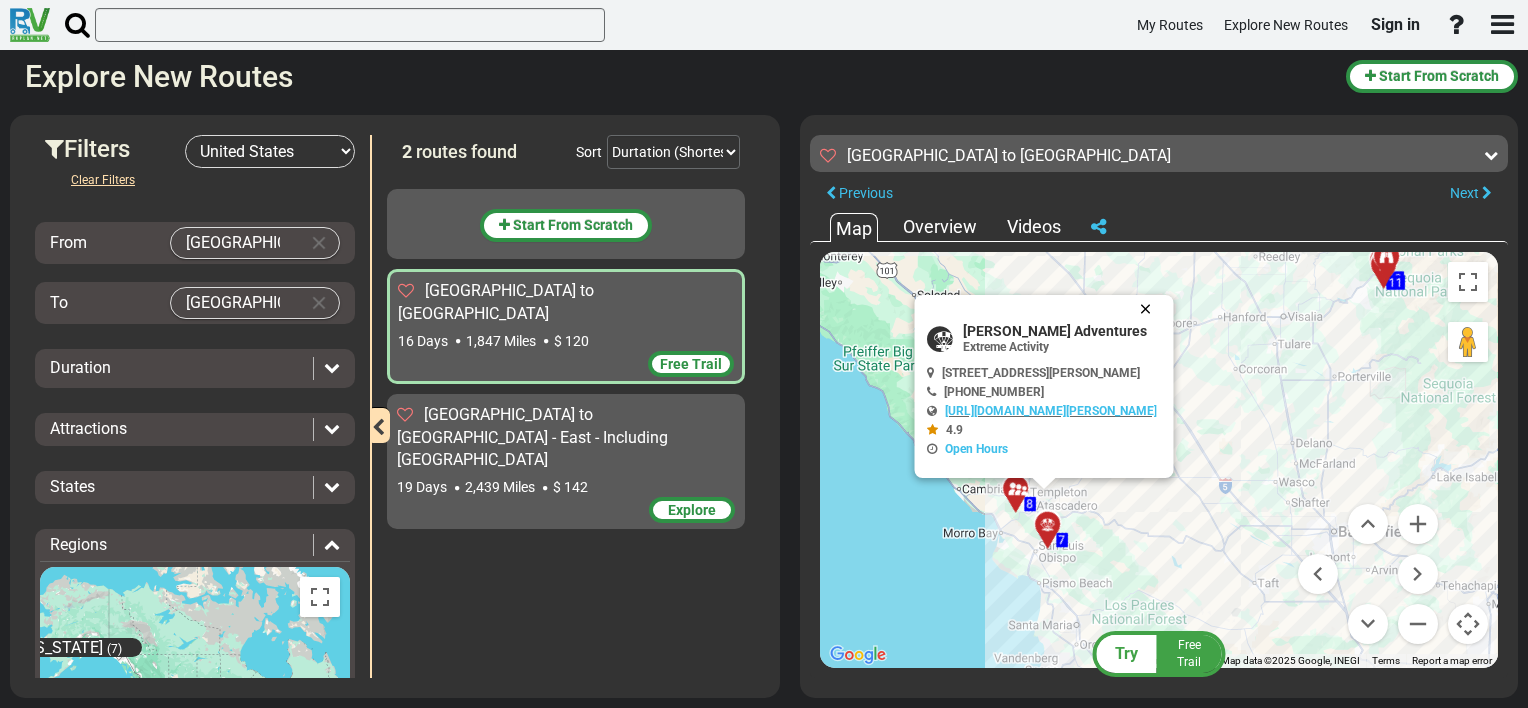 click at bounding box center (1150, 309) 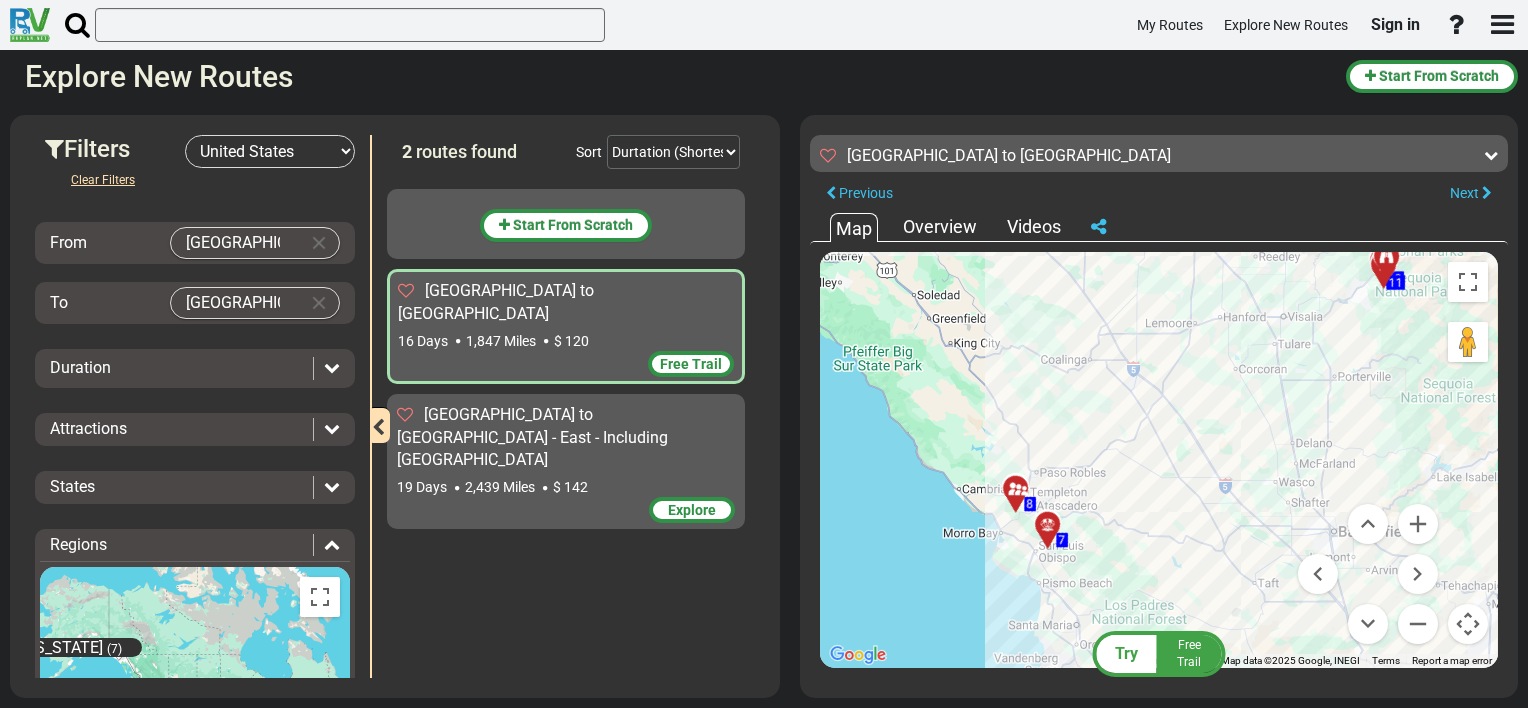 click at bounding box center (1016, 489) 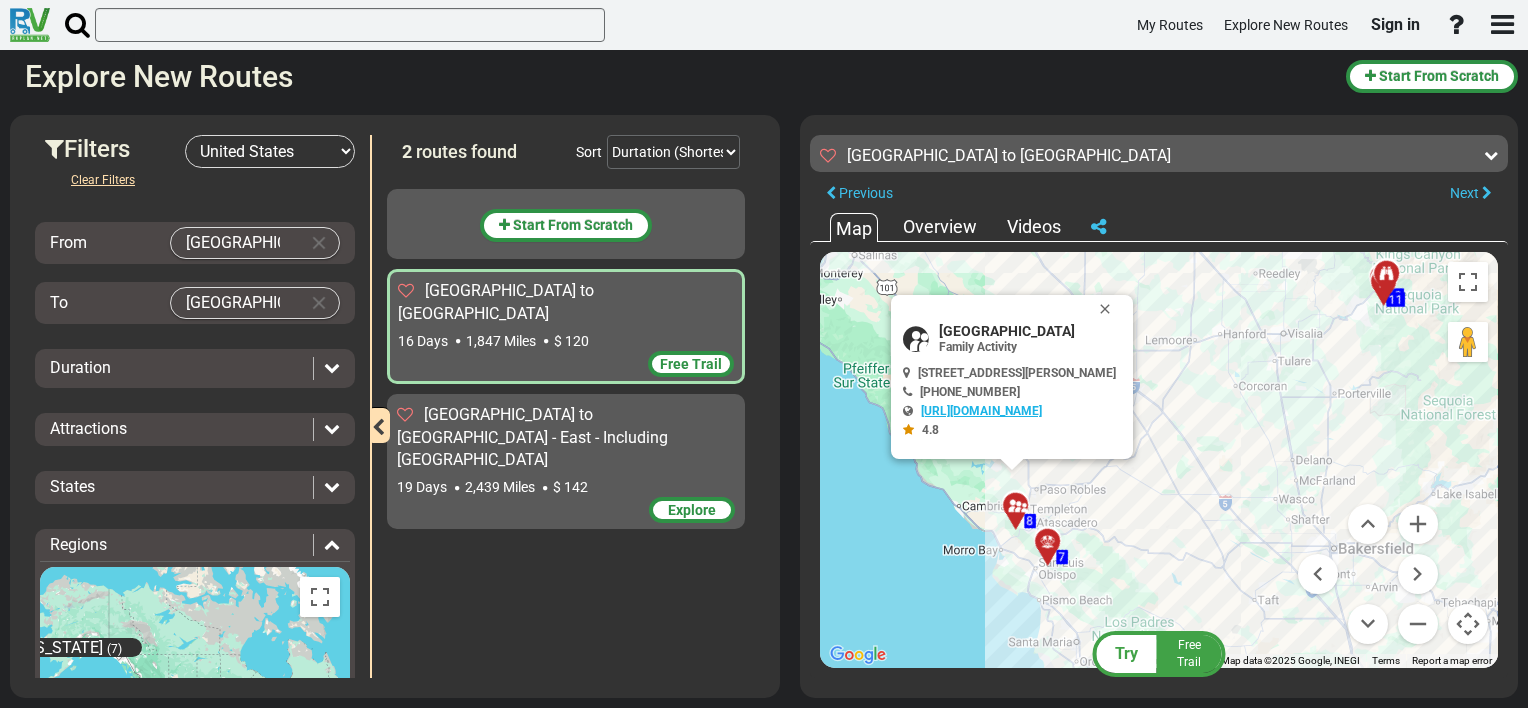 click on "http://jackcreekfarms.com/" at bounding box center (981, 411) 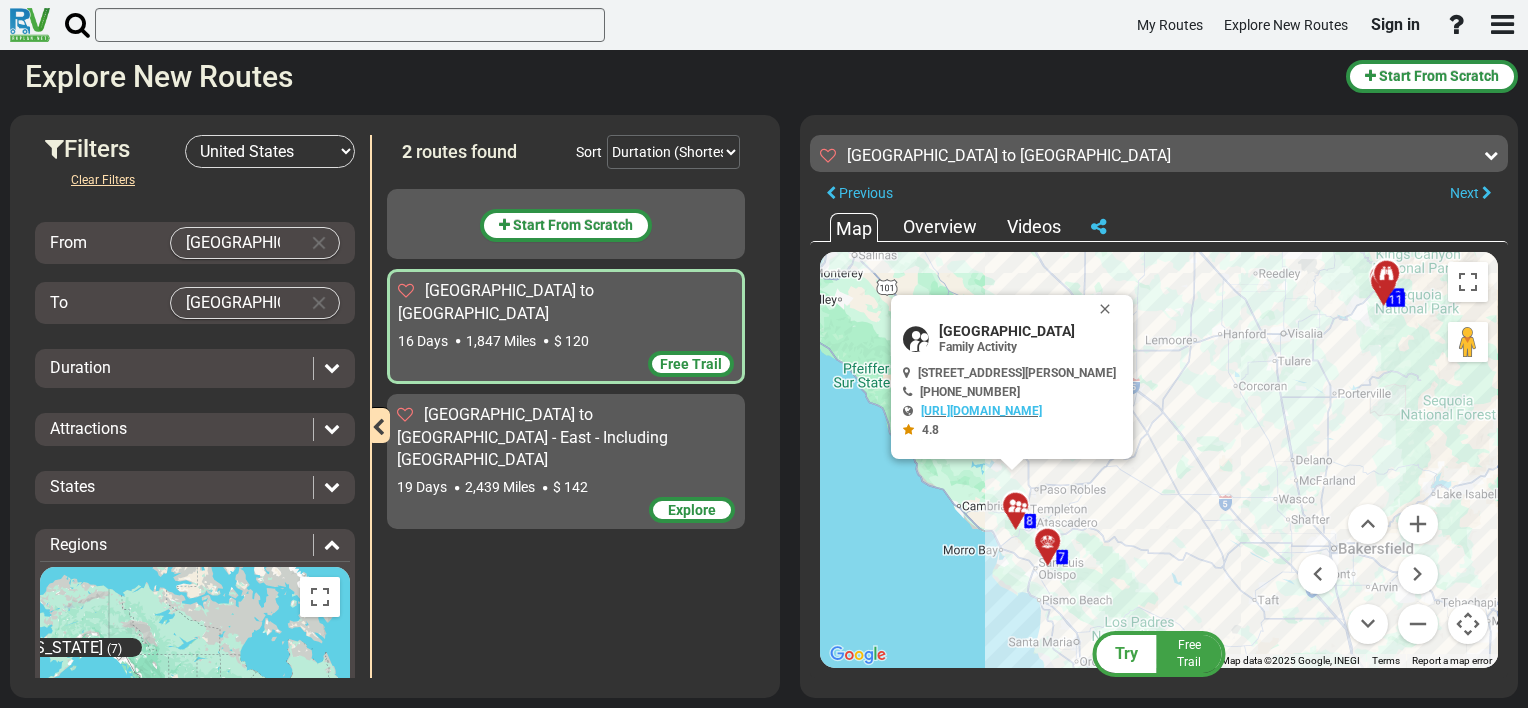 click on "To navigate, press the arrow keys. To activate drag with keyboard, press Alt + Enter. Once in keyboard drag state, use the arrow keys to move the marker. To complete the drag, press the Enter key. To cancel, press Escape. 5 5 7 7 8 8 29 29 31 31 32 32 27 27 25 25 22 22 23 23 10 10 11 11 15 15 17 17 14 14 20 20                                                                                                                                                                                                                                                                                                                                                                                                                                                                                                                                                                                                                                                                                                            Jack Creek Farms 4.8" at bounding box center (1159, 460) 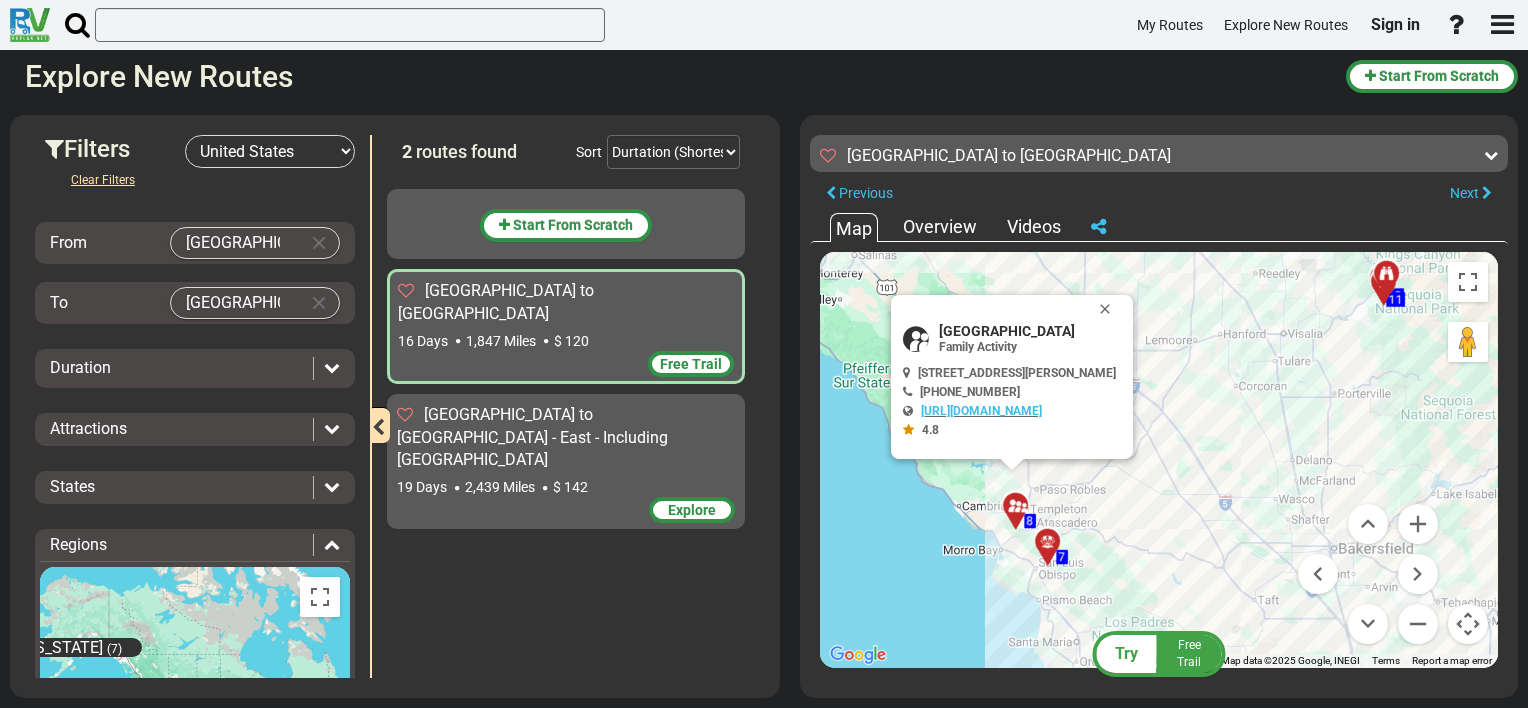 click at bounding box center [1386, 274] 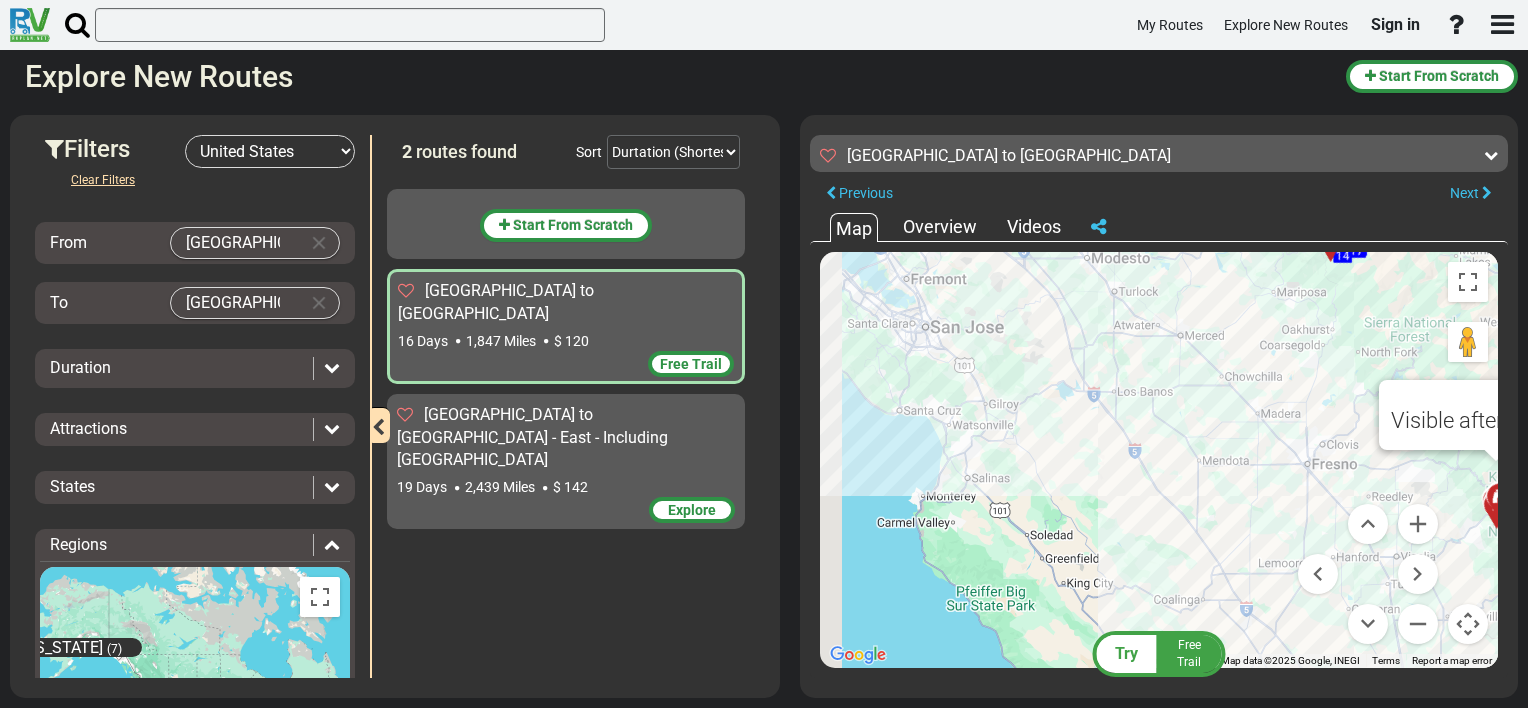 drag, startPoint x: 1046, startPoint y: 401, endPoint x: 1239, endPoint y: 496, distance: 215.11392 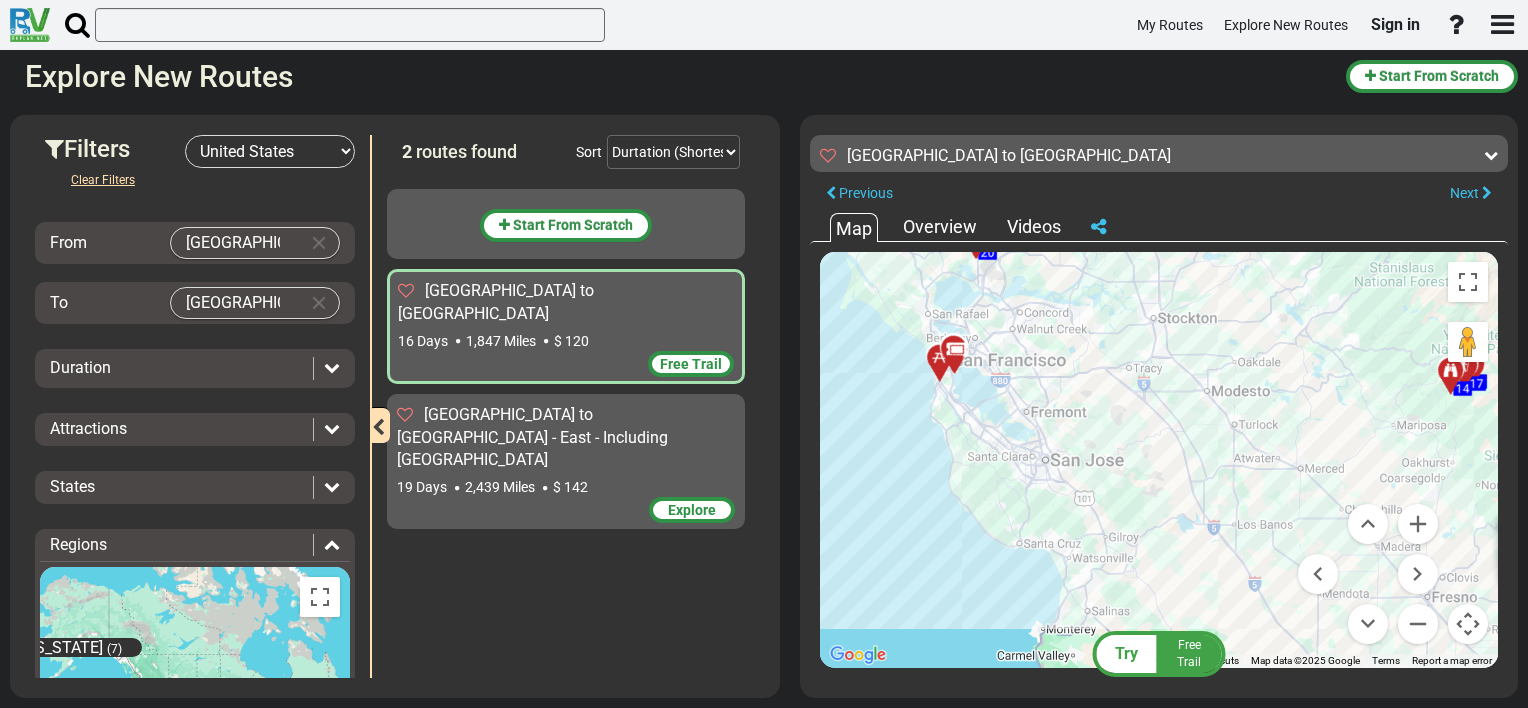 drag, startPoint x: 1086, startPoint y: 350, endPoint x: 1189, endPoint y: 478, distance: 164.29547 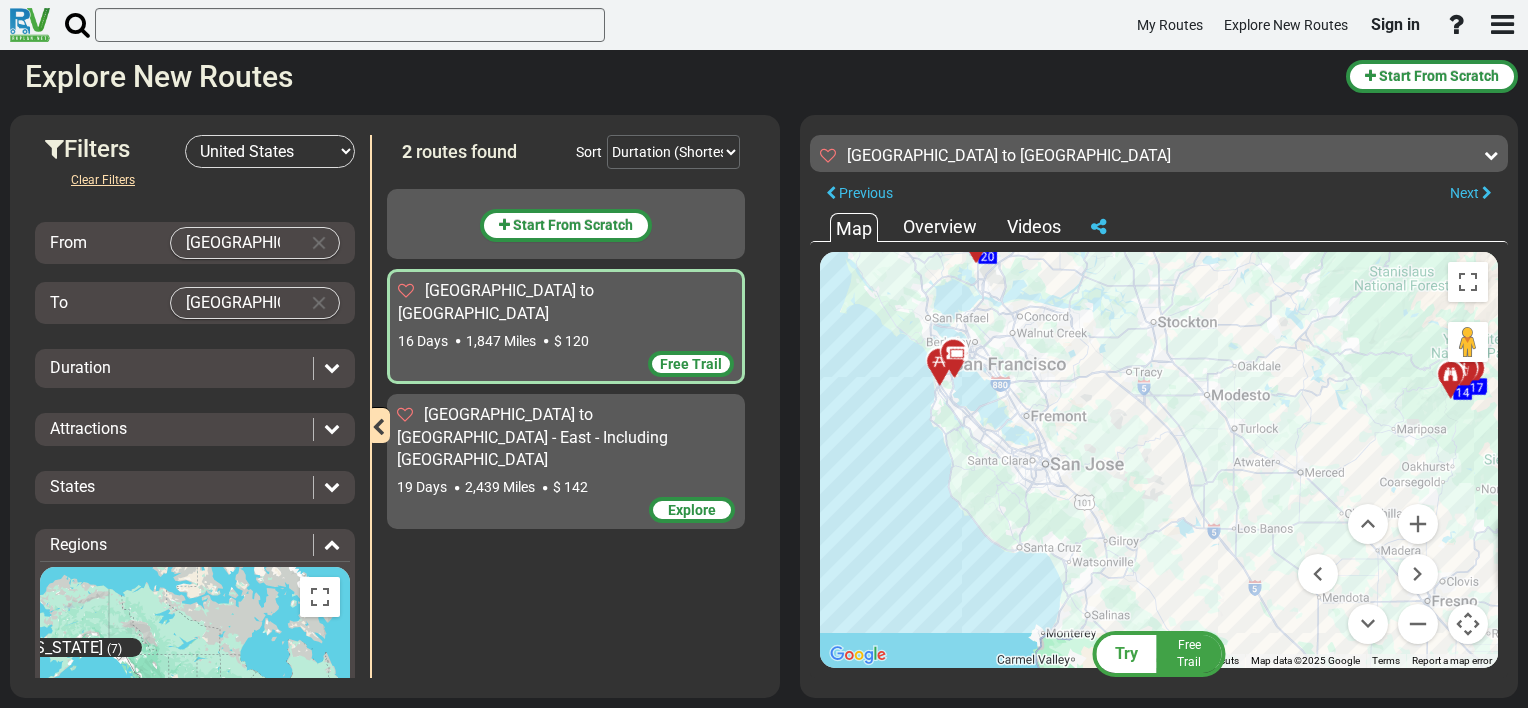 click on "Los Angeles to Seattle - East - Including Yellowstone" at bounding box center [532, 437] 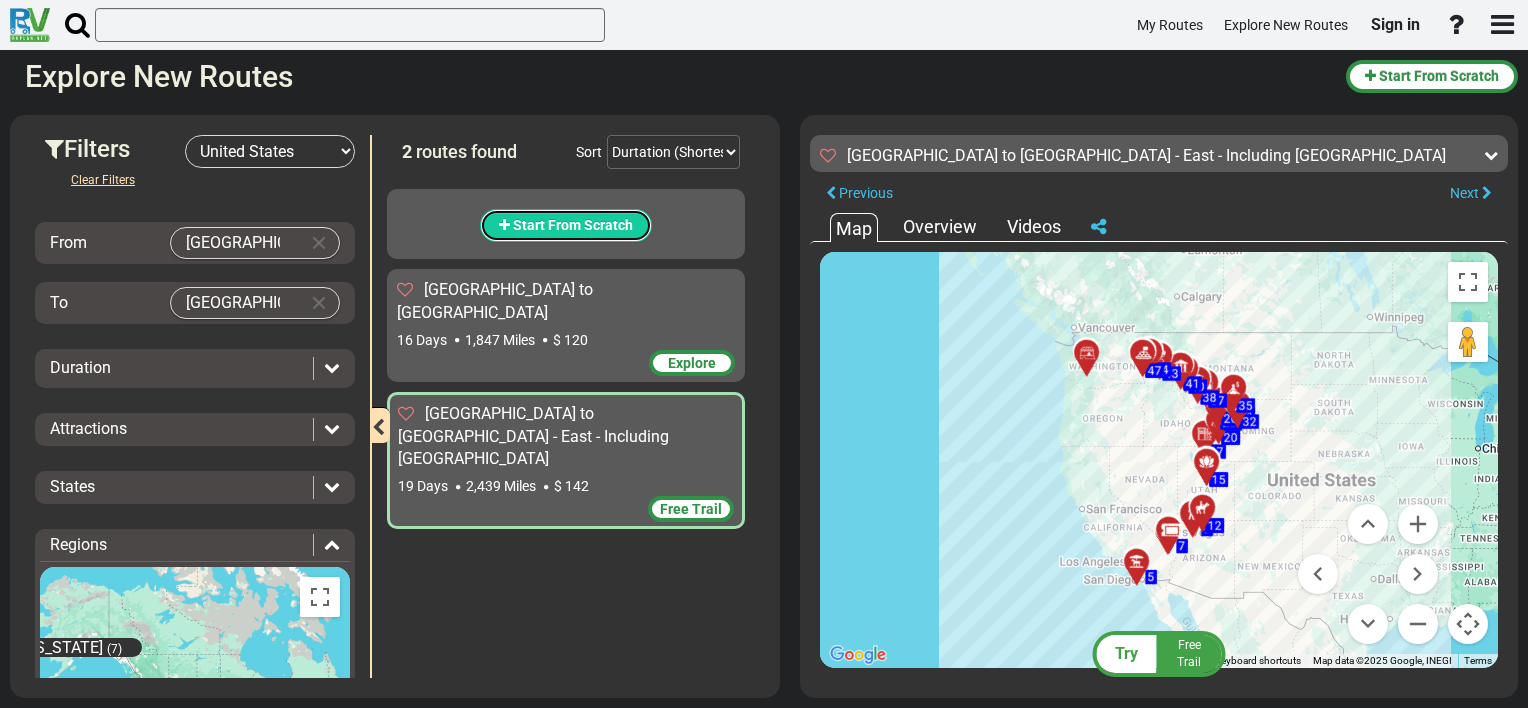 click on "Start From Scratch" at bounding box center (573, 225) 